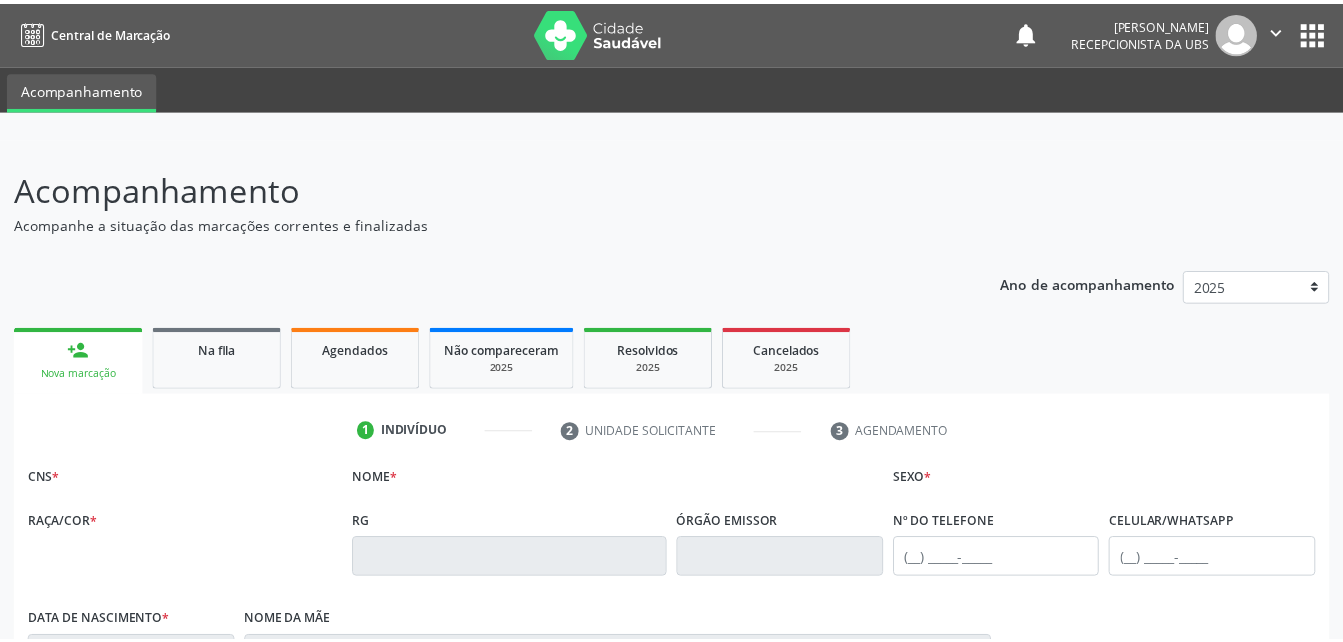 scroll, scrollTop: 0, scrollLeft: 0, axis: both 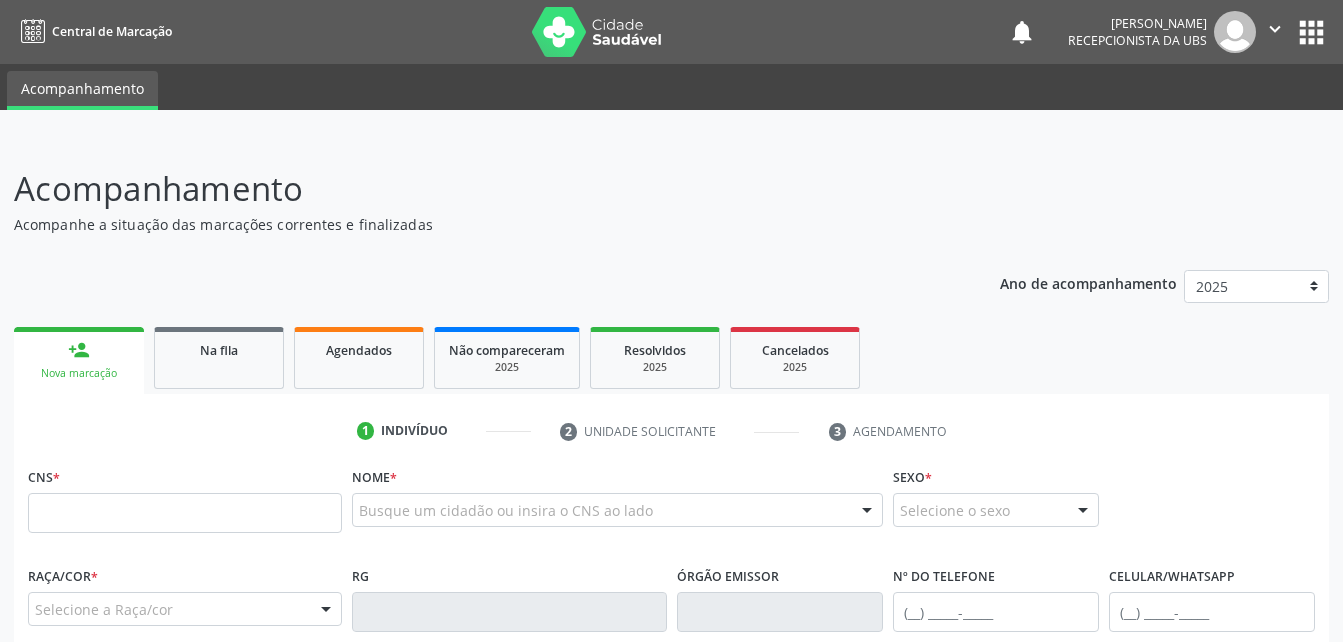 click on "Acompanhamento
Acompanhe a situação das marcações correntes e finalizadas
Relatórios" at bounding box center (671, 199) 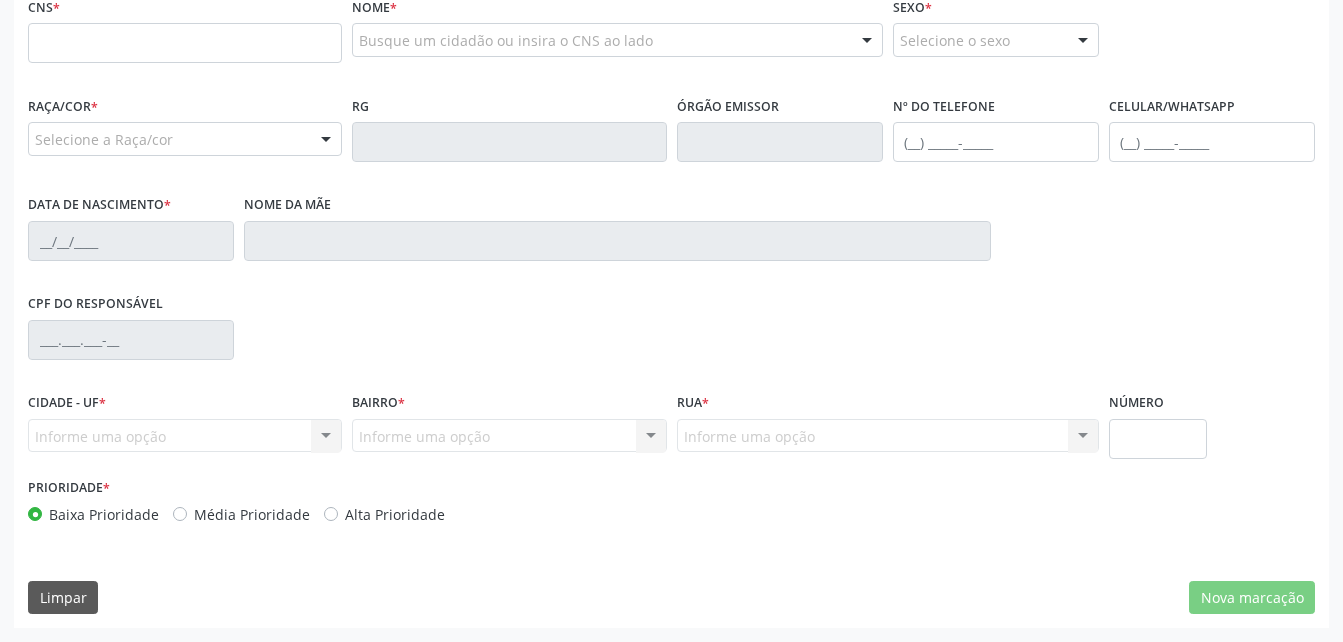 scroll, scrollTop: 0, scrollLeft: 0, axis: both 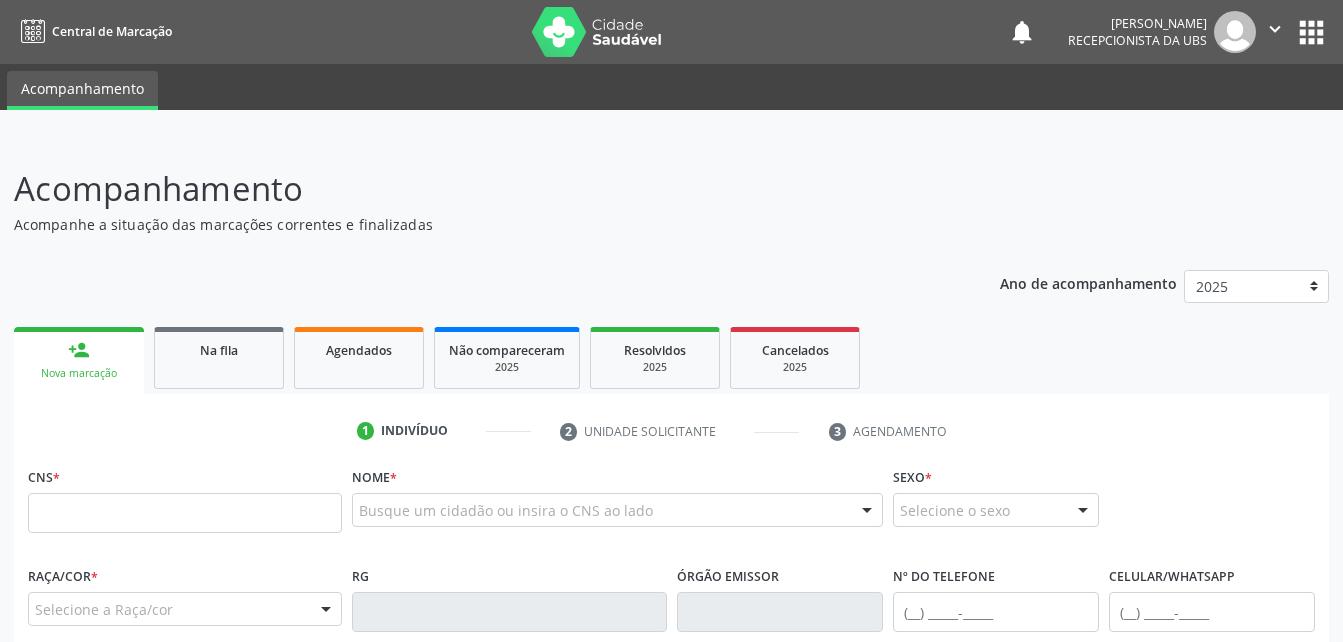 click on "Ano de acompanhamento
2025
person_add
Nova marcação
Na fila   Agendados   Não compareceram
2025
Resolvidos
2025
Cancelados
2025
1
Indivíduo
2
Unidade solicitante
3
Agendamento
CNS
*
Nome
*
Busque um cidadão ou insira o CNS ao lado
Nenhum resultado encontrado para: "   "
Digite o nome ou CNS para buscar um indivíduo
Sexo
*
Selecione o sexo
Masculino   Feminino
Nenhum resultado encontrado para: "   "
Não há nenhuma opção para ser exibida.
Raça/cor
*
Selecione a Raça/cor
01 - Branca   02 - Preta   04 - [GEOGRAPHIC_DATA]   03 - [MEDICAL_DATA]   05 - Indígena
Nenhum resultado encontrado para: "" at bounding box center (671, 677) 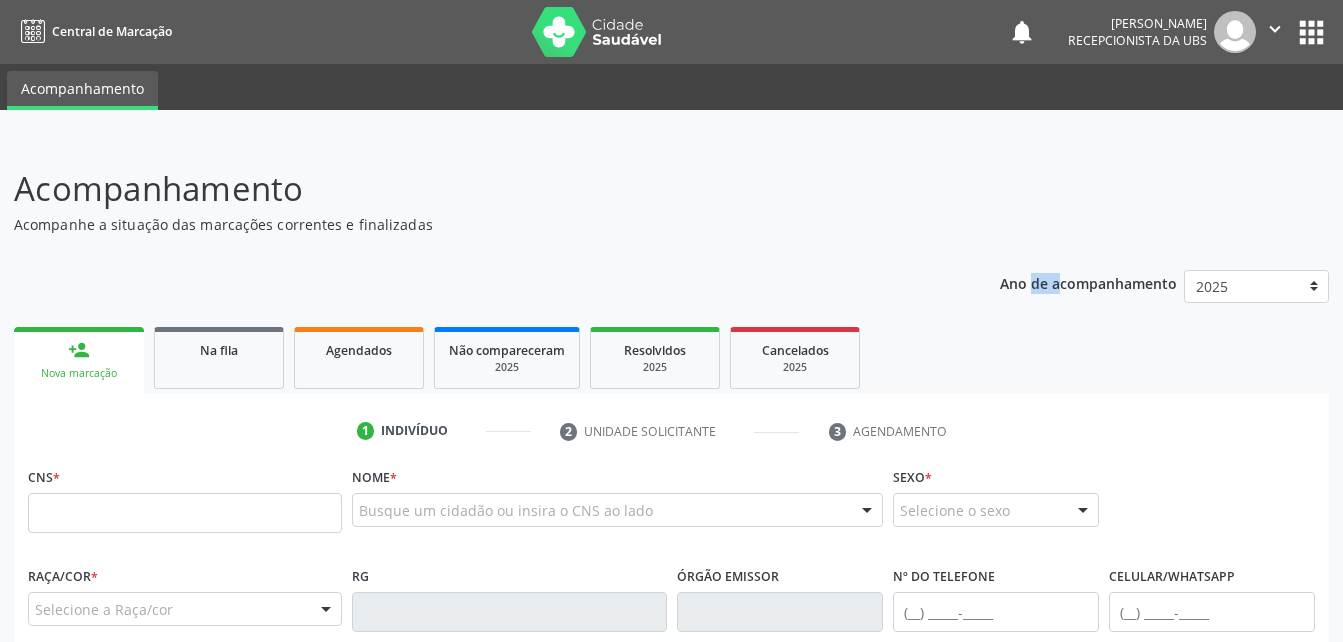 click on "Acompanhamento
Acompanhe a situação das marcações correntes e finalizadas
Relatórios" at bounding box center (671, 199) 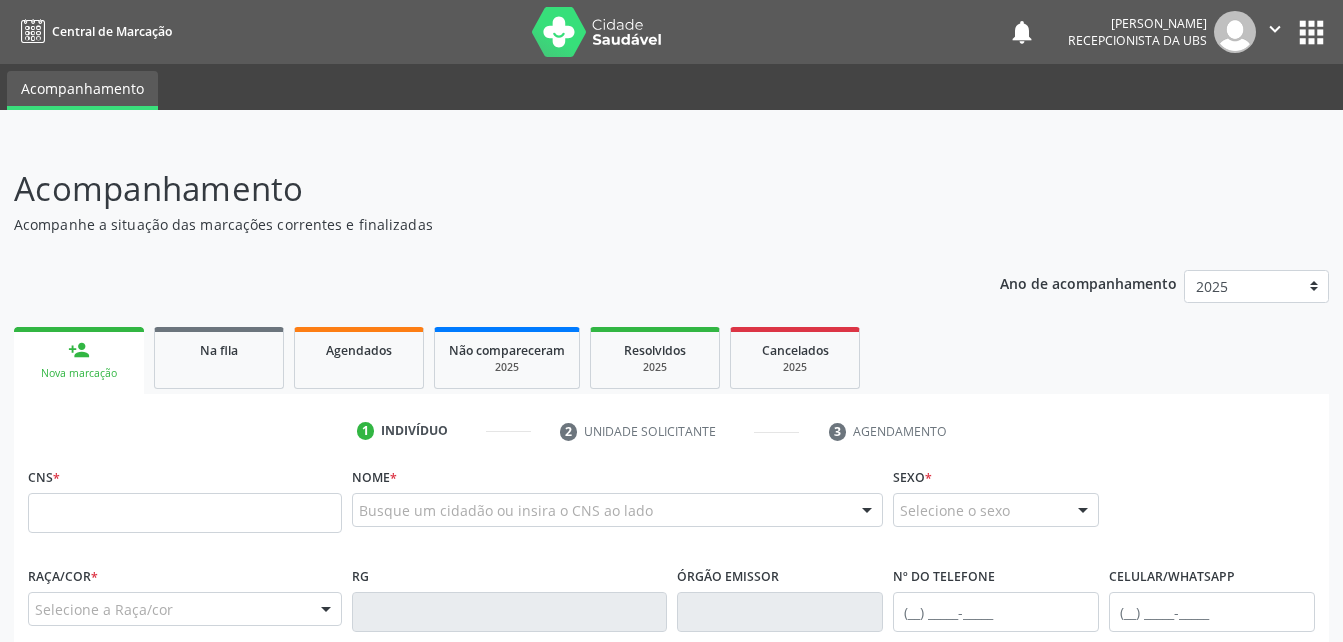 click on "Acompanhamento" at bounding box center (474, 189) 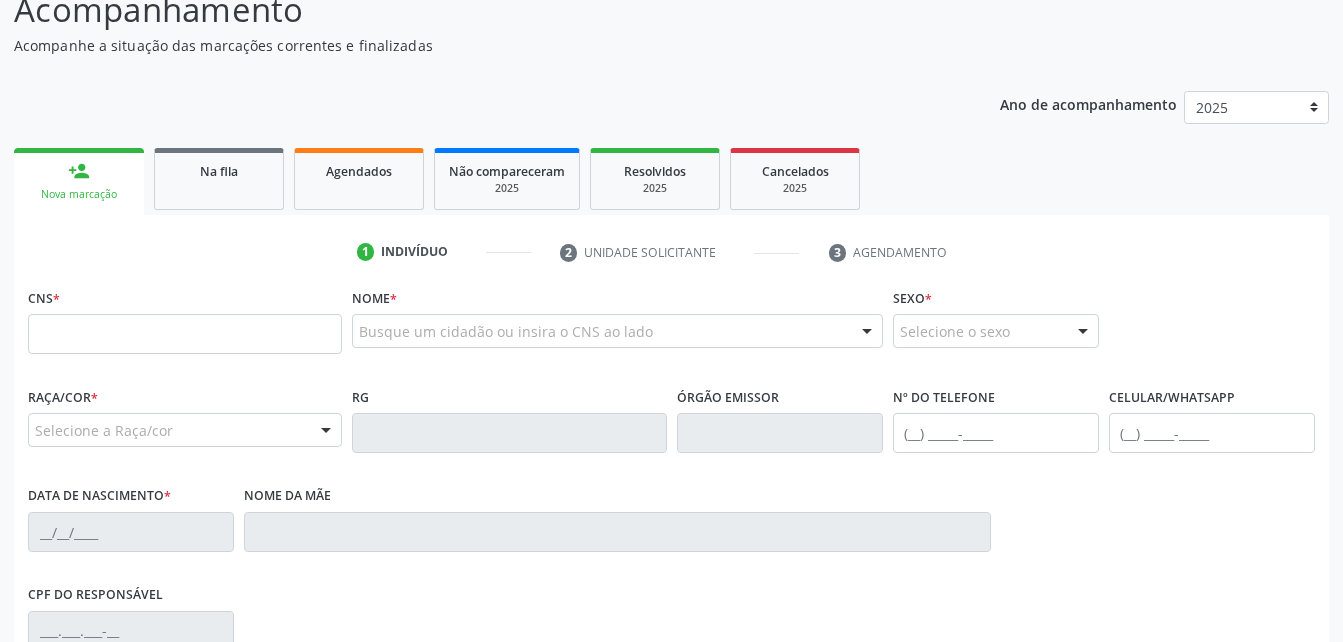 scroll, scrollTop: 200, scrollLeft: 0, axis: vertical 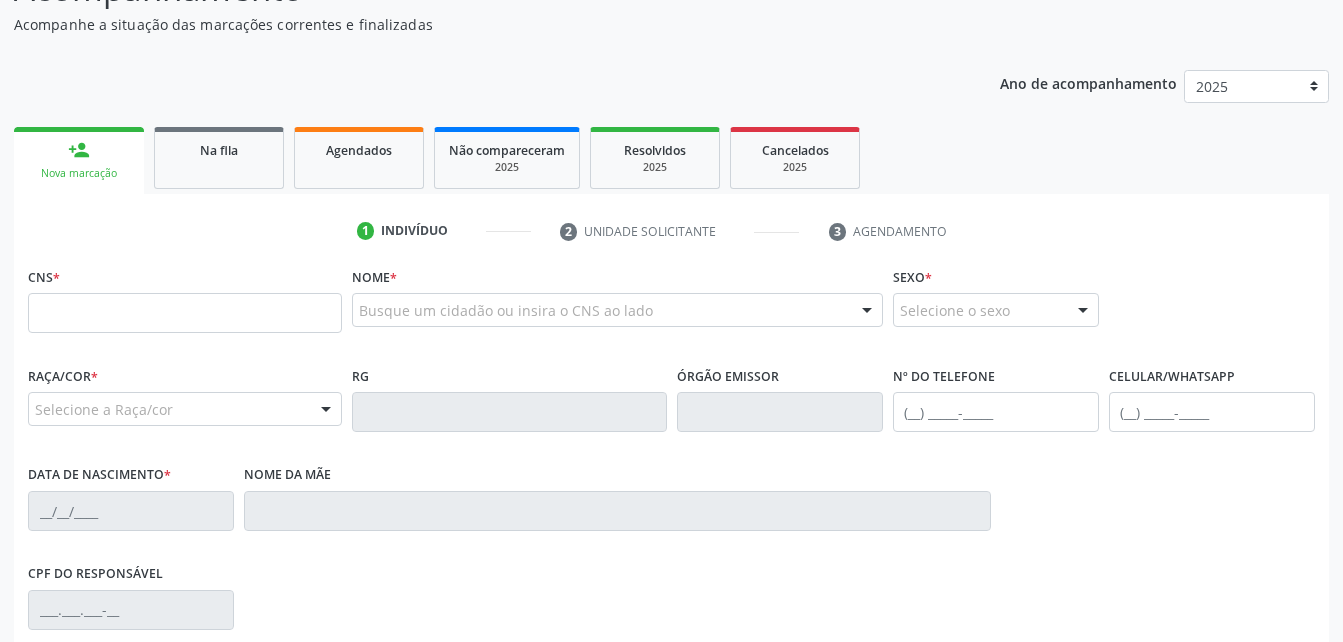 click on "1
Indivíduo
2
Unidade solicitante
3
Agendamento
CNS
*
Nome
*
Busque um cidadão ou insira o CNS ao lado
Nenhum resultado encontrado para: "   "
Digite o nome ou CNS para buscar um indivíduo
Sexo
*
Selecione o sexo
Masculino   Feminino
Nenhum resultado encontrado para: "   "
Não há nenhuma opção para ser exibida.
Raça/cor
*
Selecione a Raça/cor
01 - Branca   02 - Preta   04 - [GEOGRAPHIC_DATA]   03 - [MEDICAL_DATA]   05 - Indígena
Nenhum resultado encontrado para: "   "
Não há nenhuma opção para ser exibida.
RG
Órgão emissor
Nº do Telefone
Celular/WhatsApp" at bounding box center (671, 556) 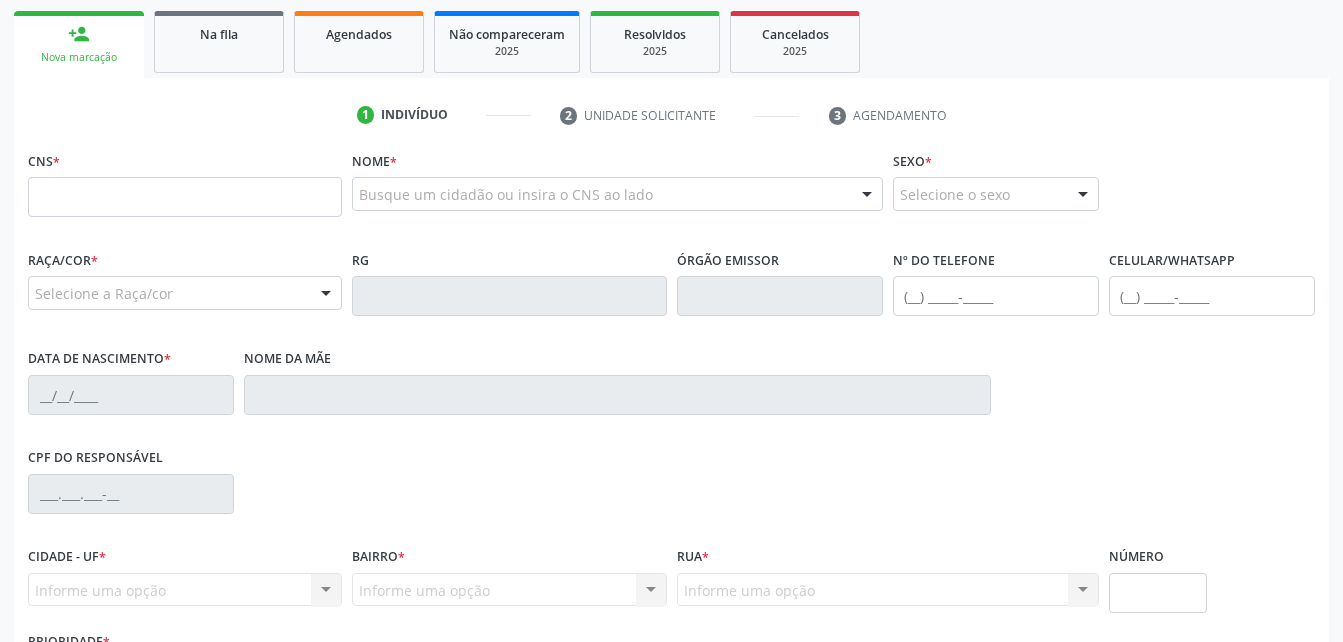 scroll, scrollTop: 320, scrollLeft: 0, axis: vertical 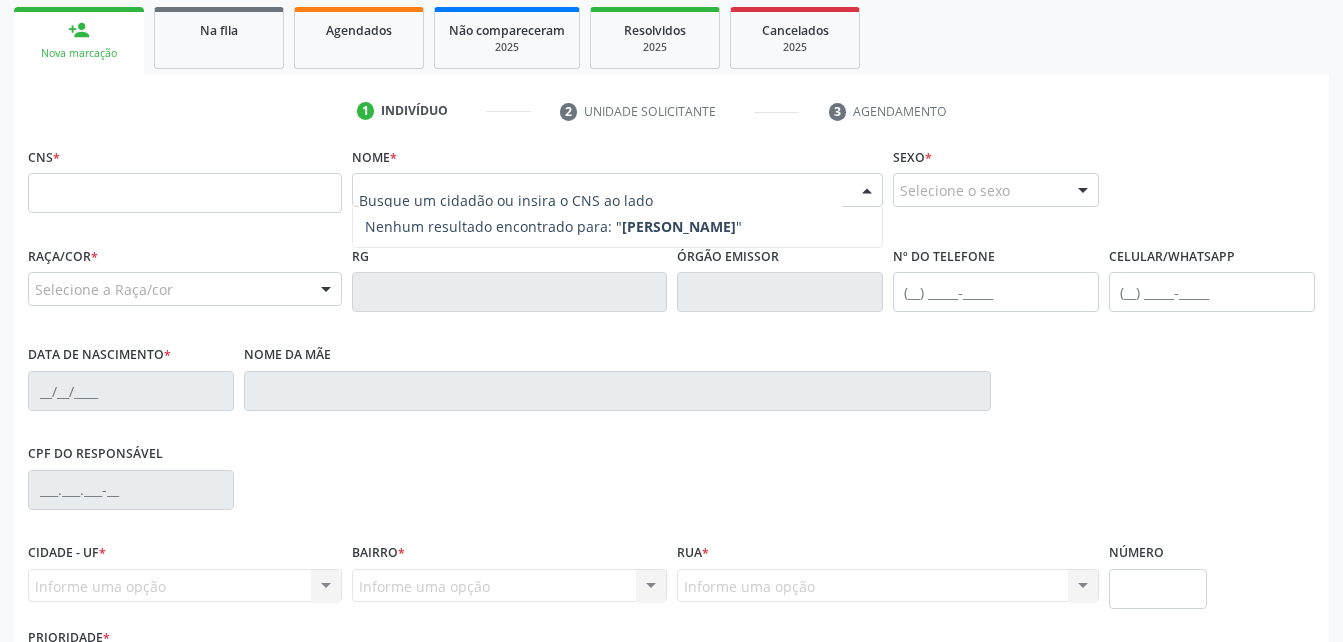 click at bounding box center (867, 191) 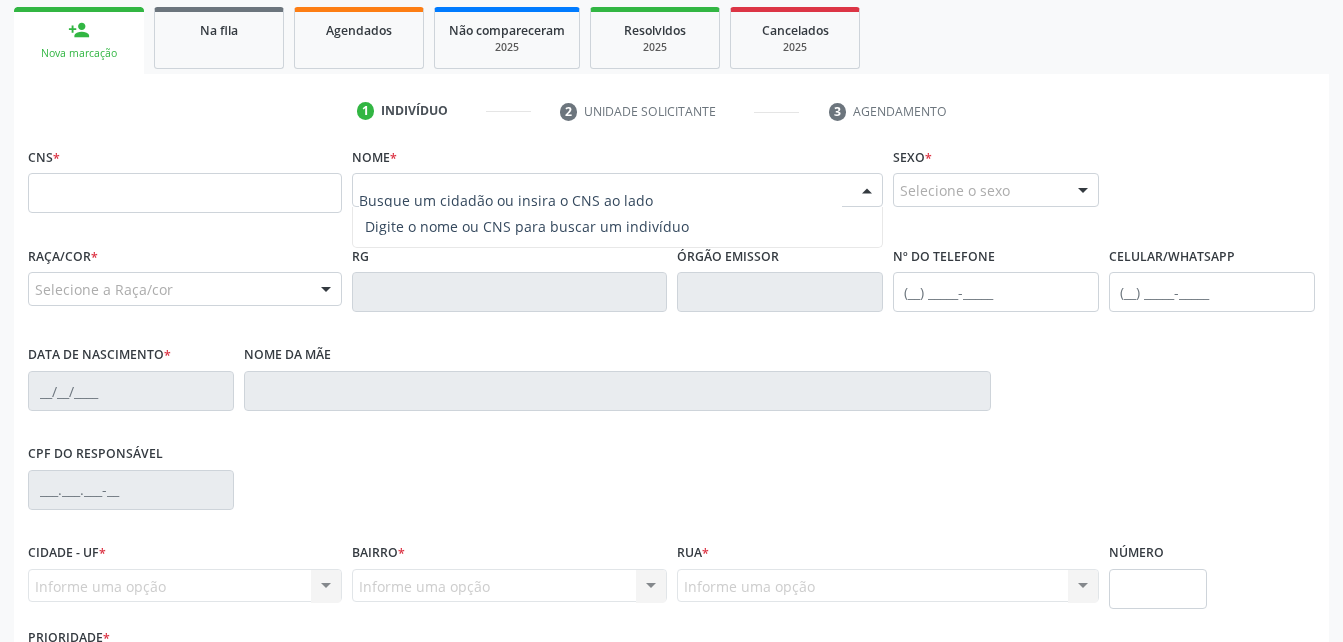 click at bounding box center [617, 190] 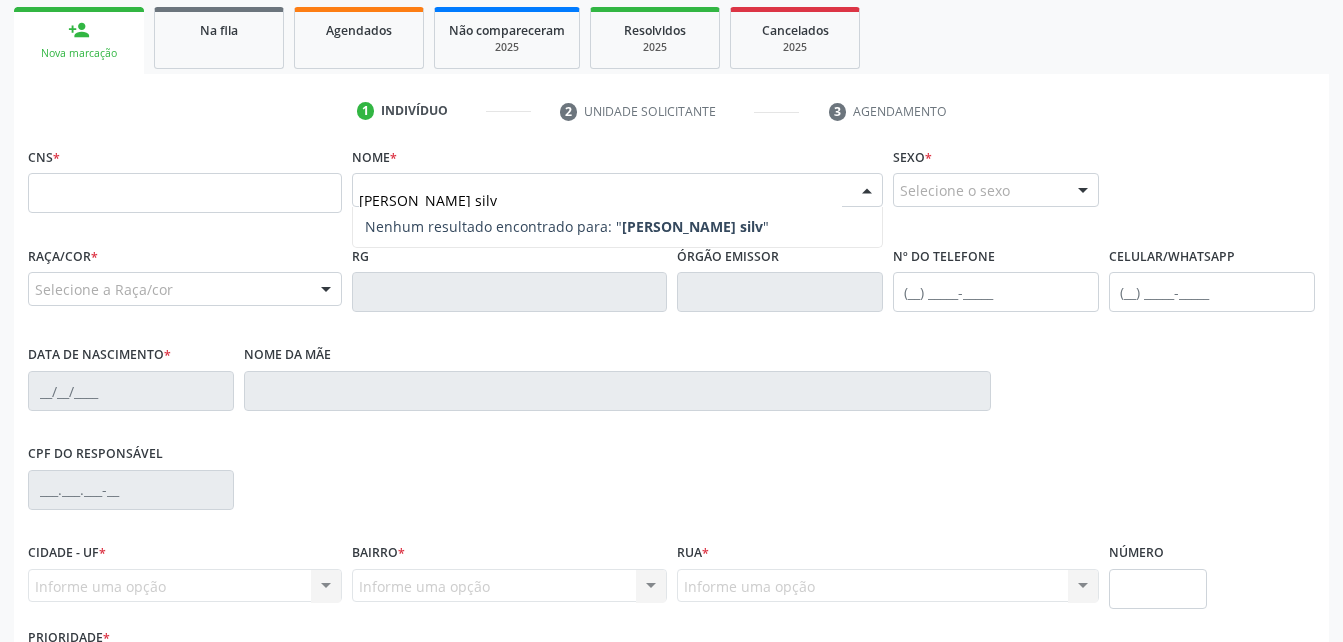 type on "[PERSON_NAME]" 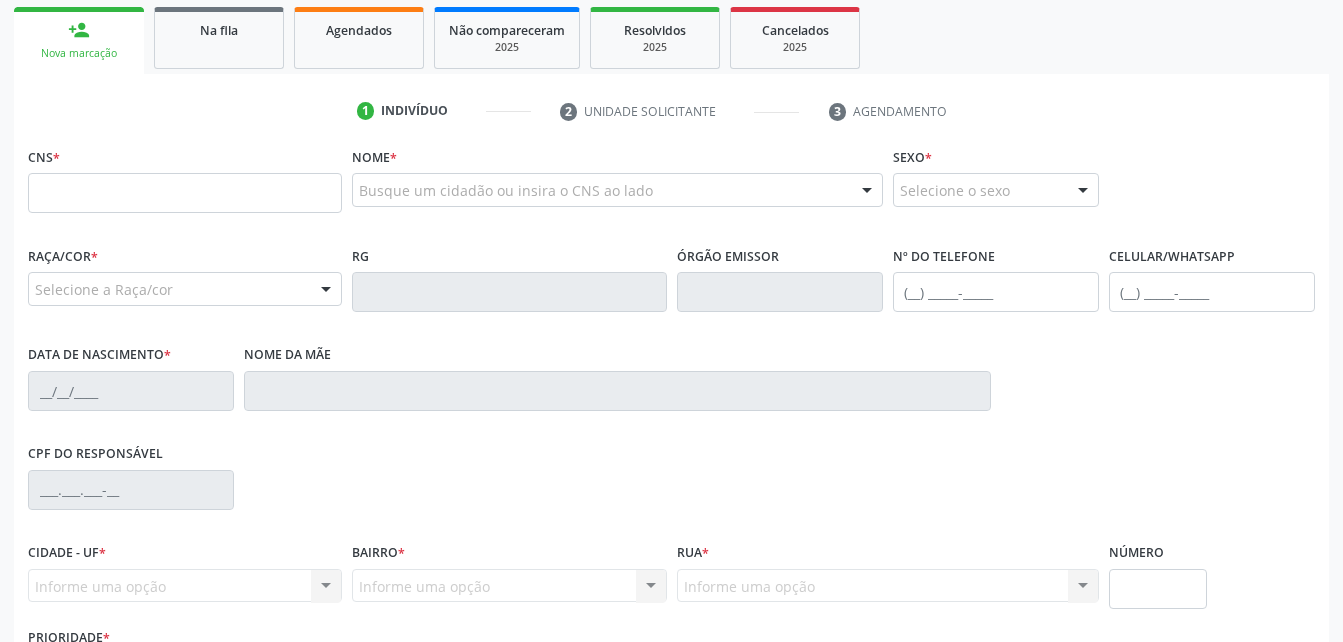 click on "Raça/cor
*
Selecione a Raça/cor
01 - Branca   02 - Preta   04 - [GEOGRAPHIC_DATA]   03 - [MEDICAL_DATA]   05 - Indígena
Nenhum resultado encontrado para: "   "
Não há nenhuma opção para ser exibida." at bounding box center (185, 273) 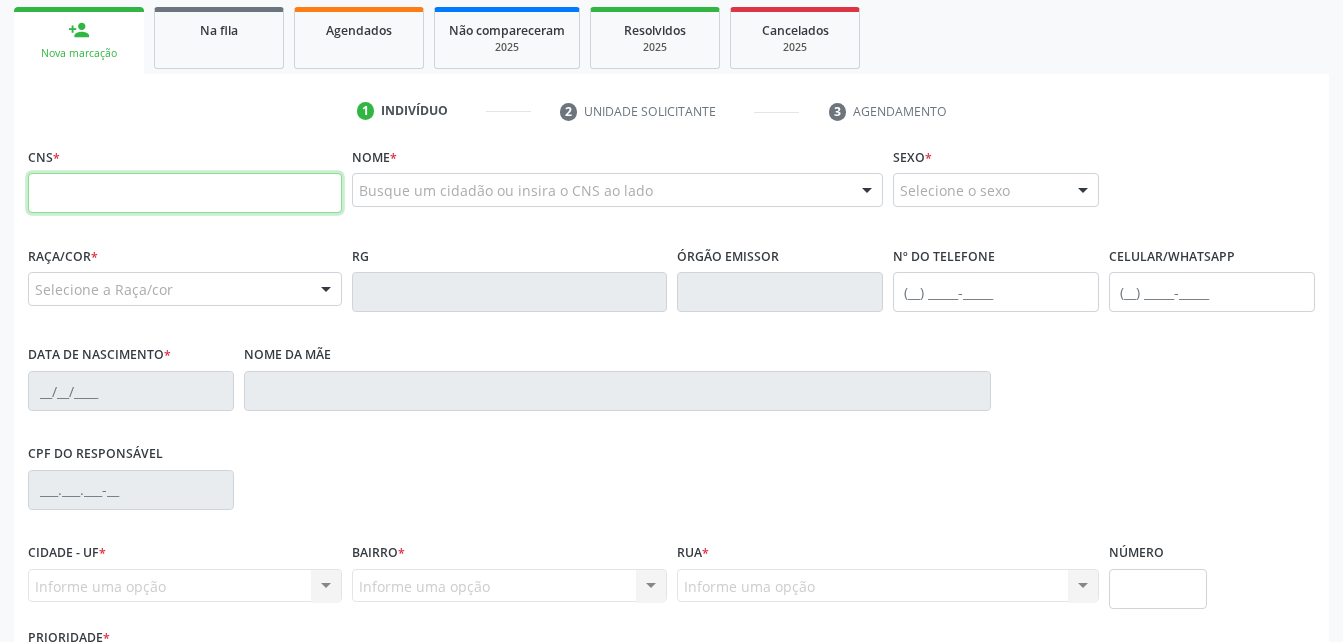 click at bounding box center (185, 193) 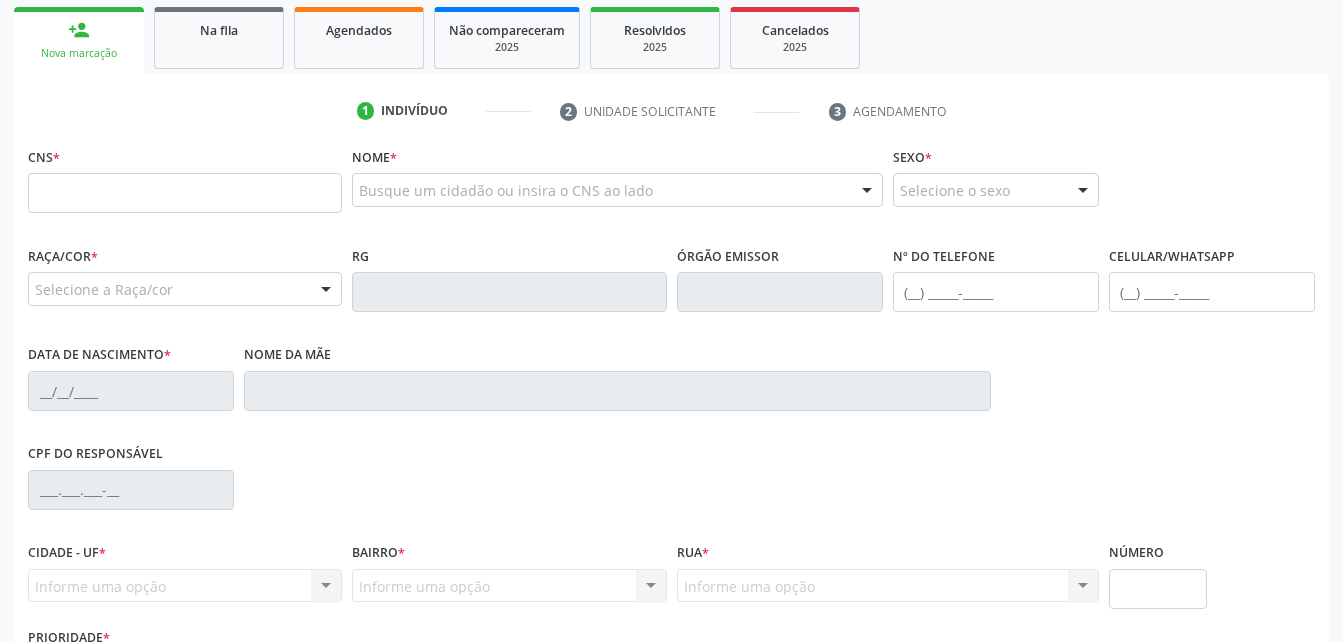 click on "Nome
*
Busque um cidadão ou insira o CNS ao lado
Nenhum resultado encontrado para: "   "
Digite o nome ou CNS para buscar um indivíduo" at bounding box center [617, 191] 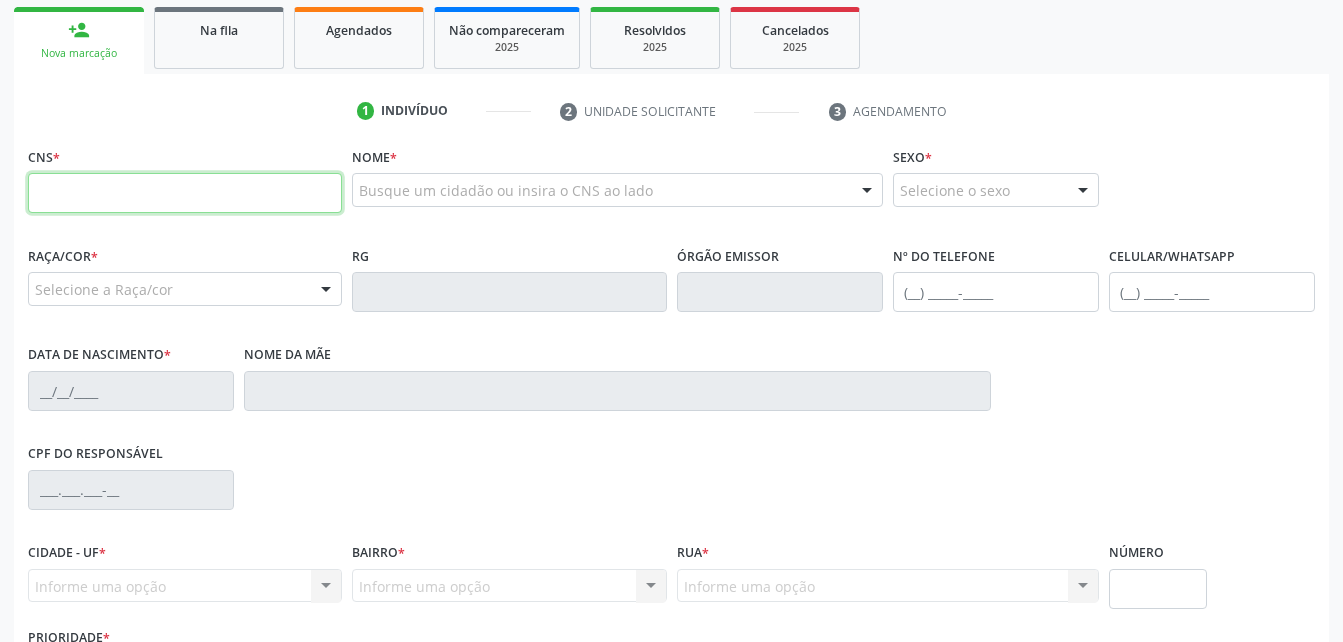 click at bounding box center (185, 193) 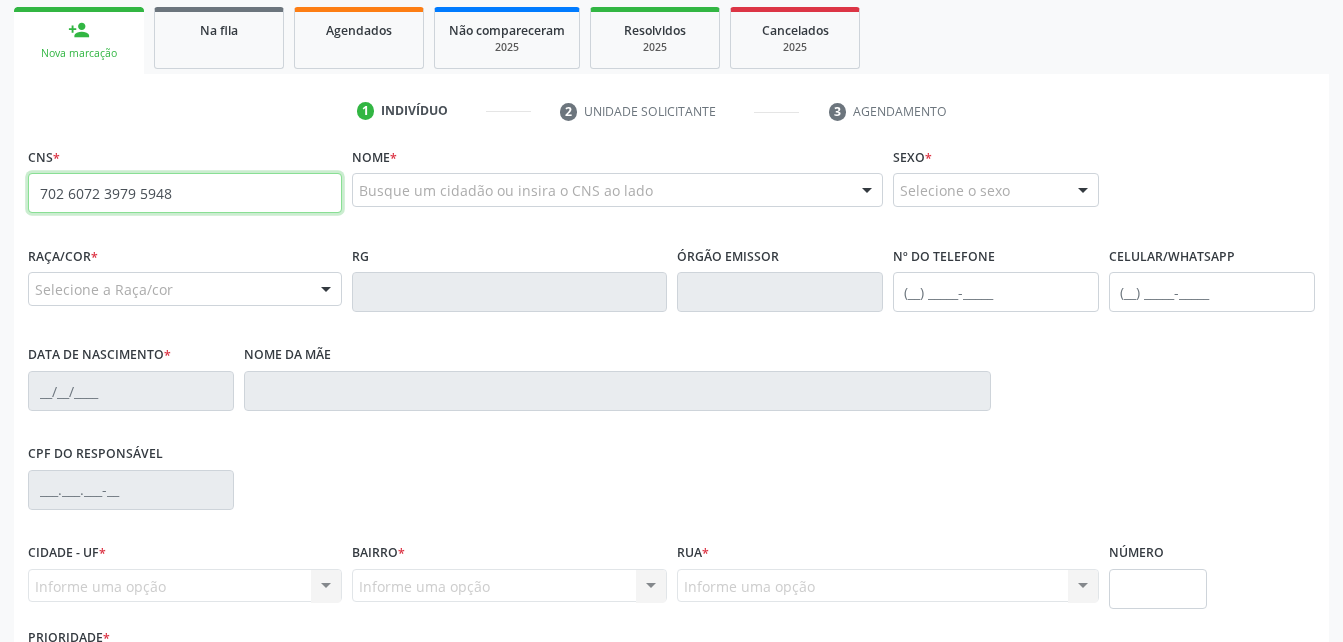 type on "702 6072 3979 5948" 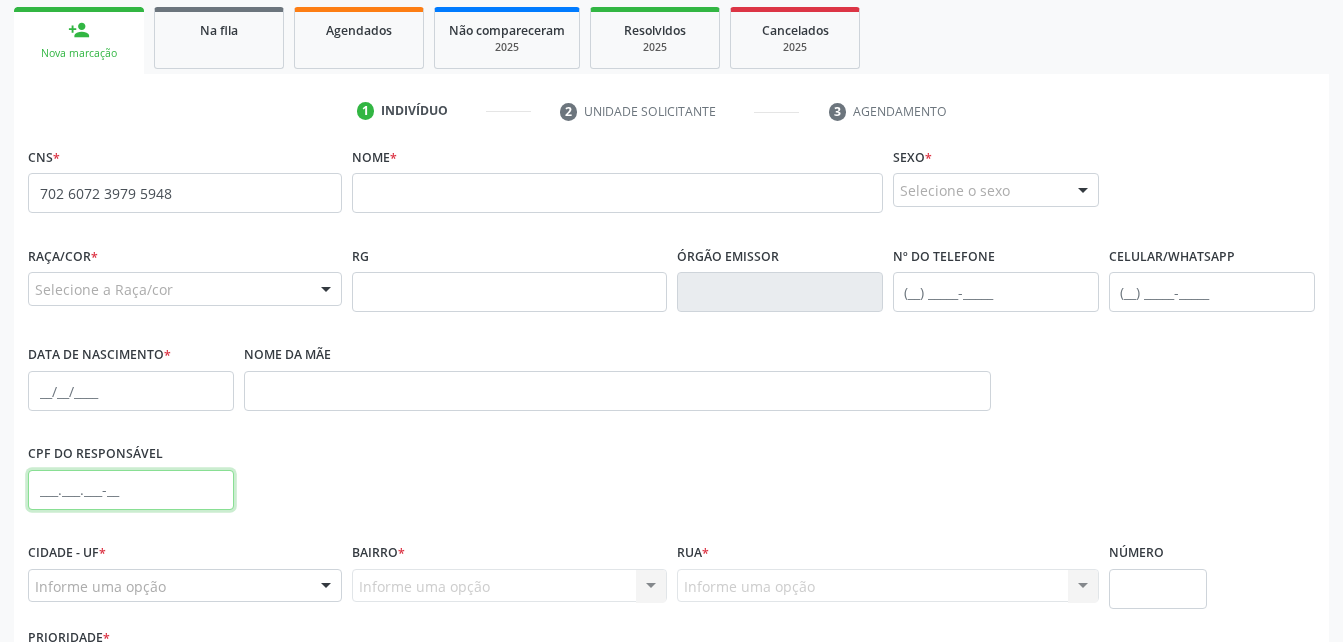 click at bounding box center (131, 490) 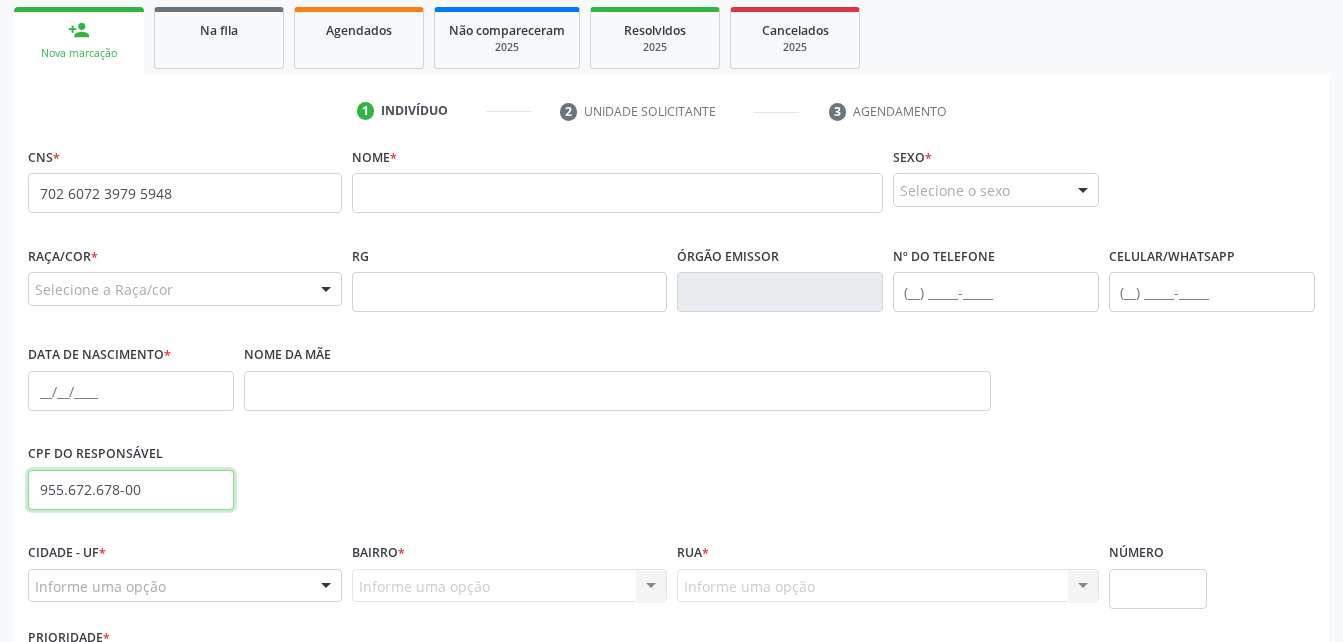 type on "955.672.678-00" 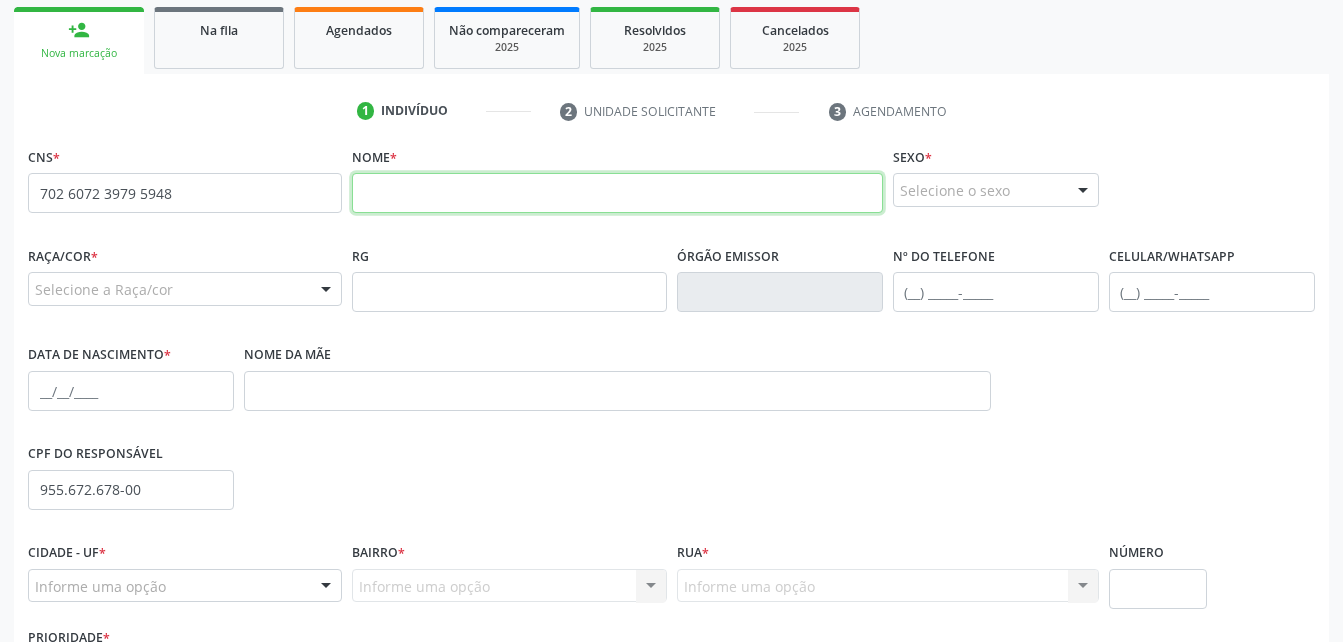 click at bounding box center [617, 193] 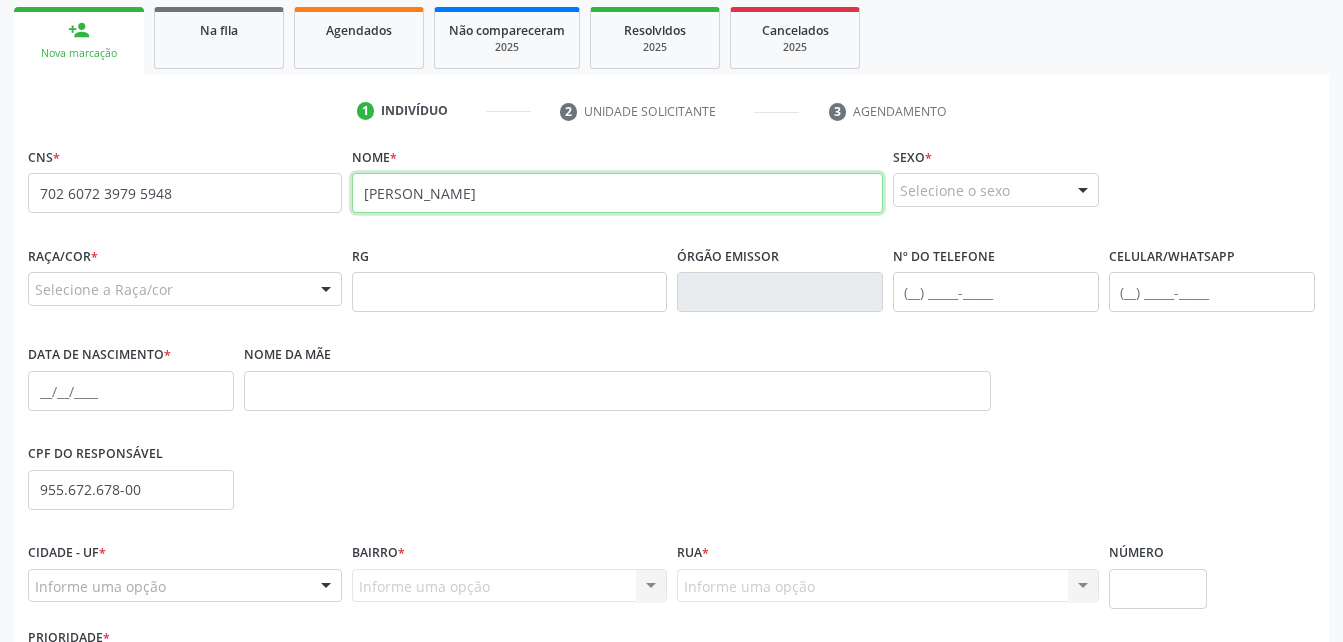 type on "[PERSON_NAME]" 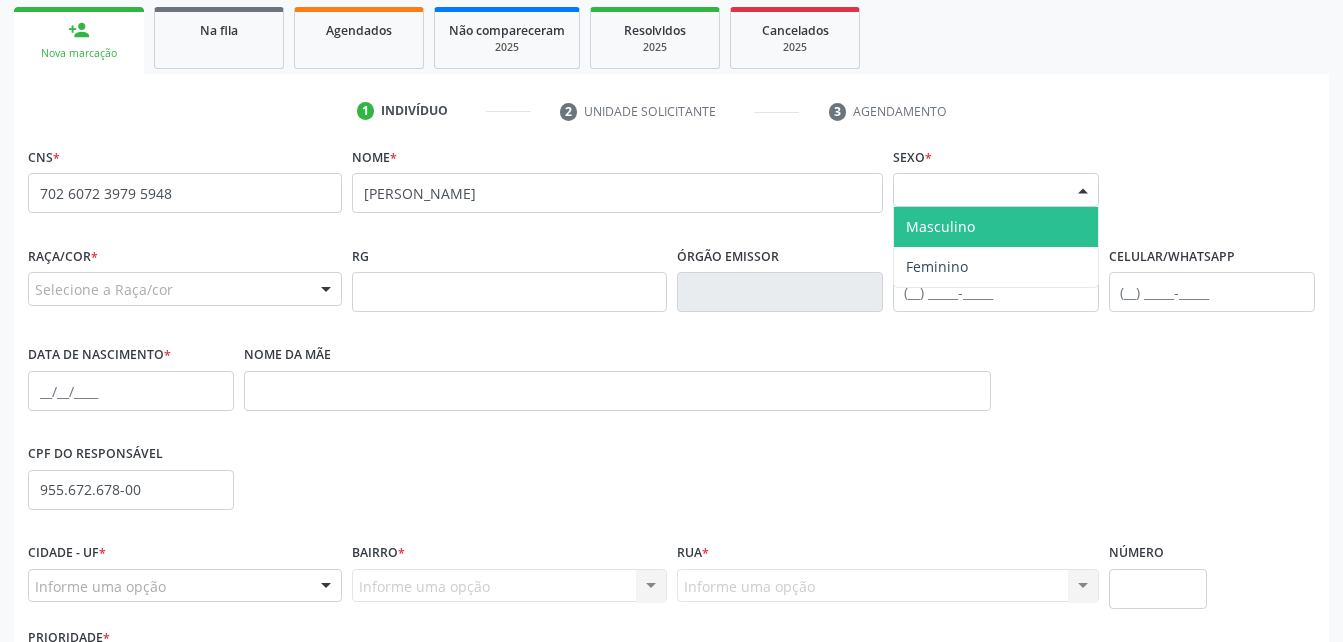 click at bounding box center (1083, 191) 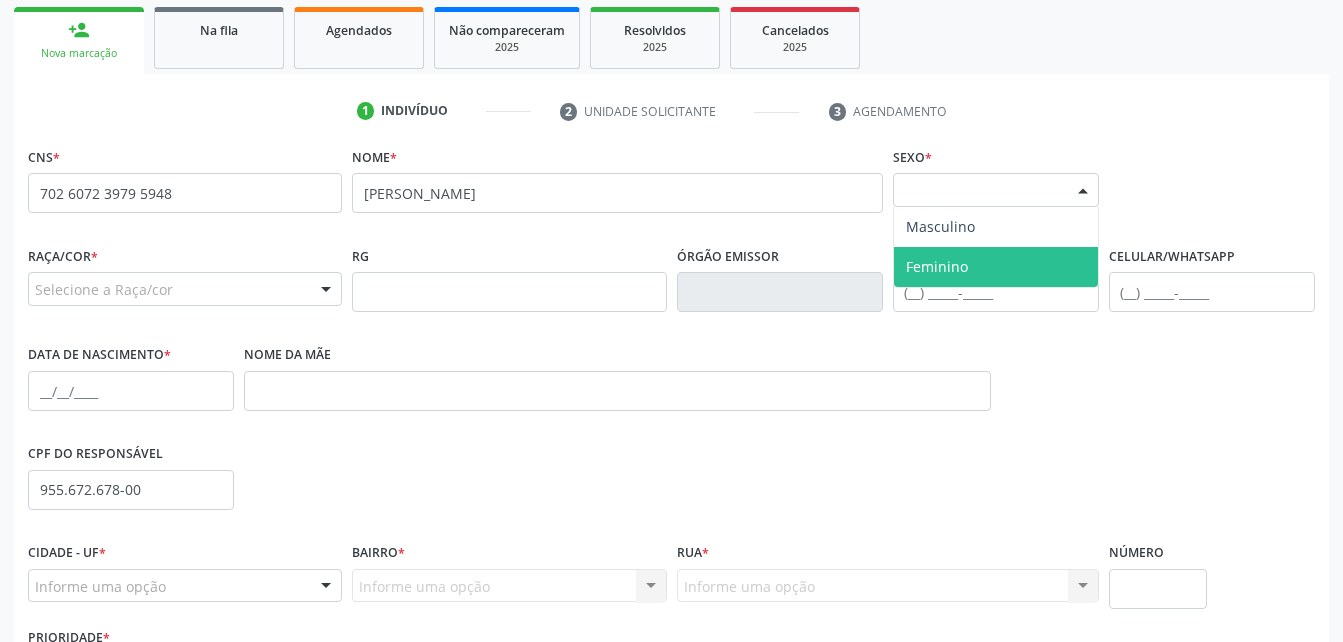click on "Feminino" at bounding box center [996, 267] 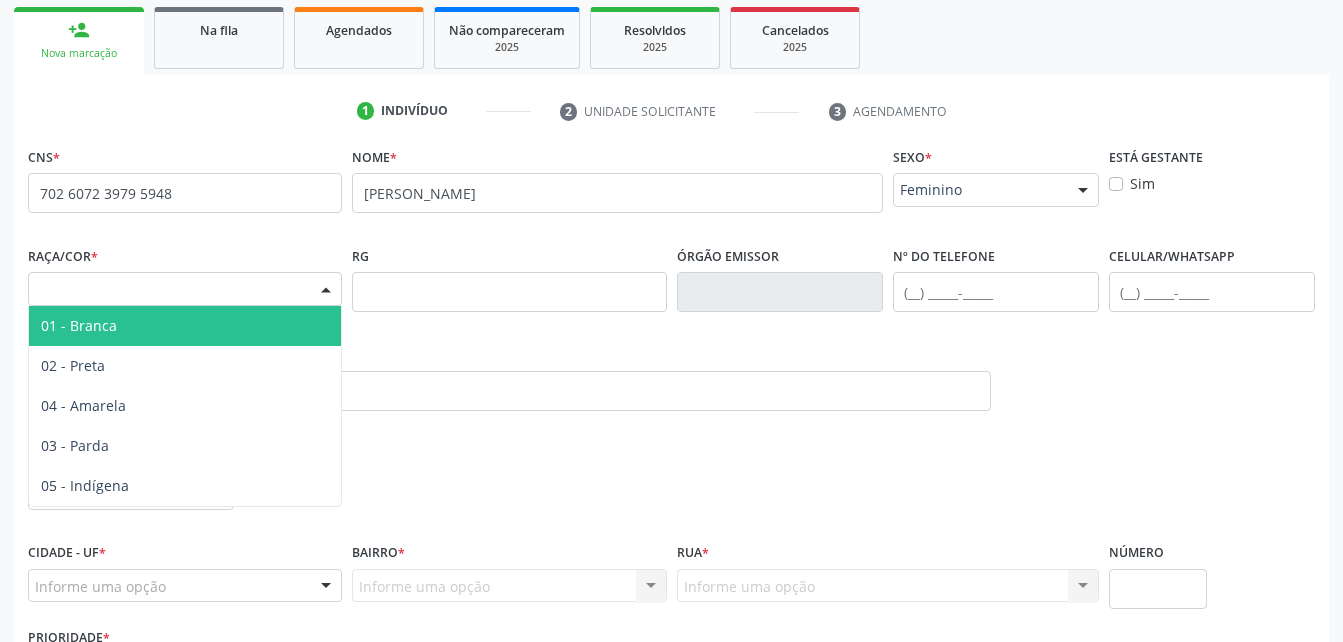 click on "Selecione a Raça/cor" at bounding box center (185, 289) 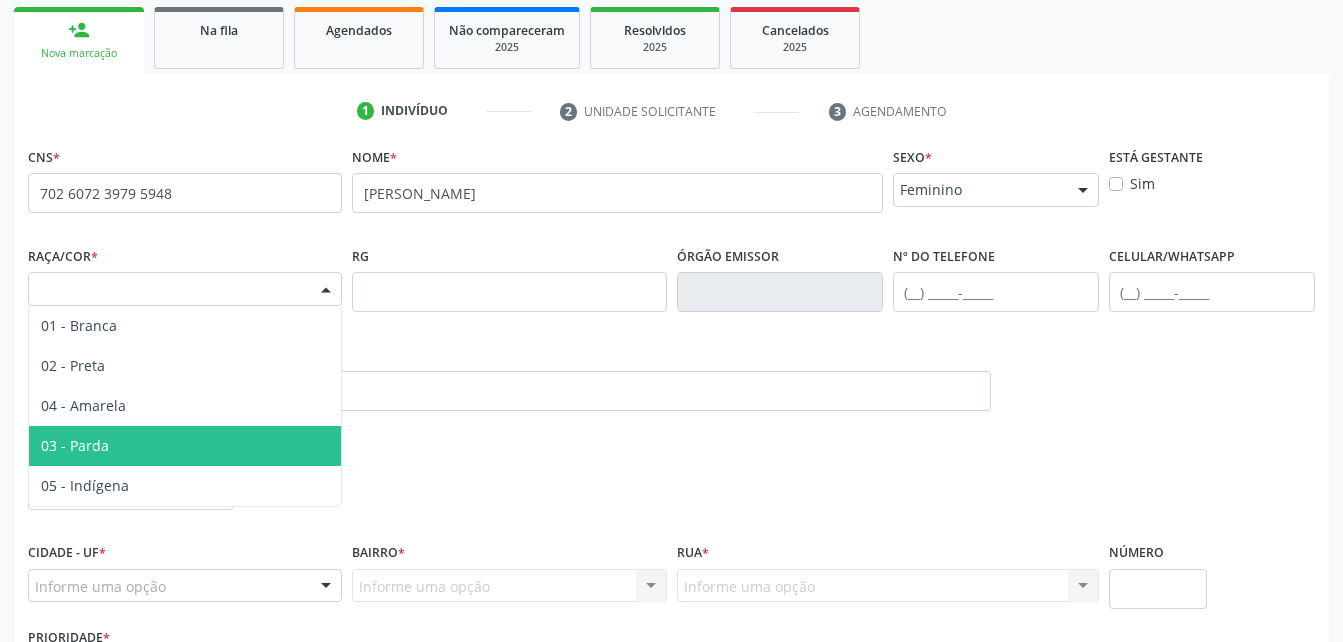 click on "03 - Parda" at bounding box center [185, 446] 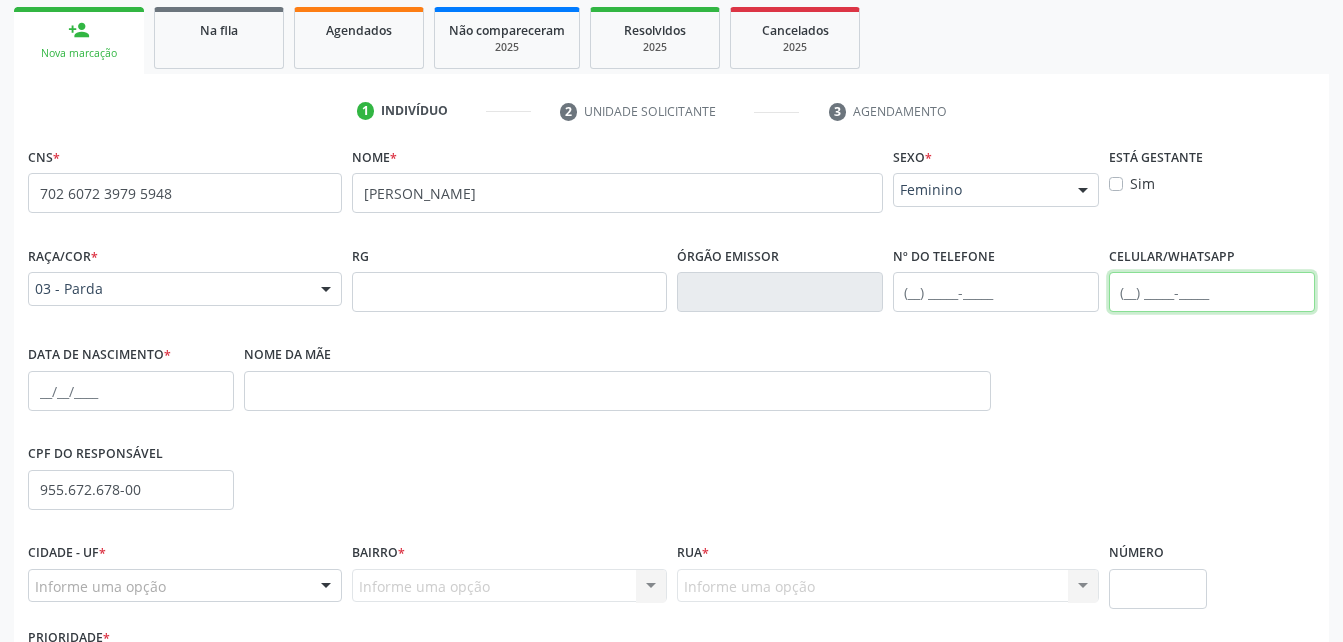 click at bounding box center (1212, 292) 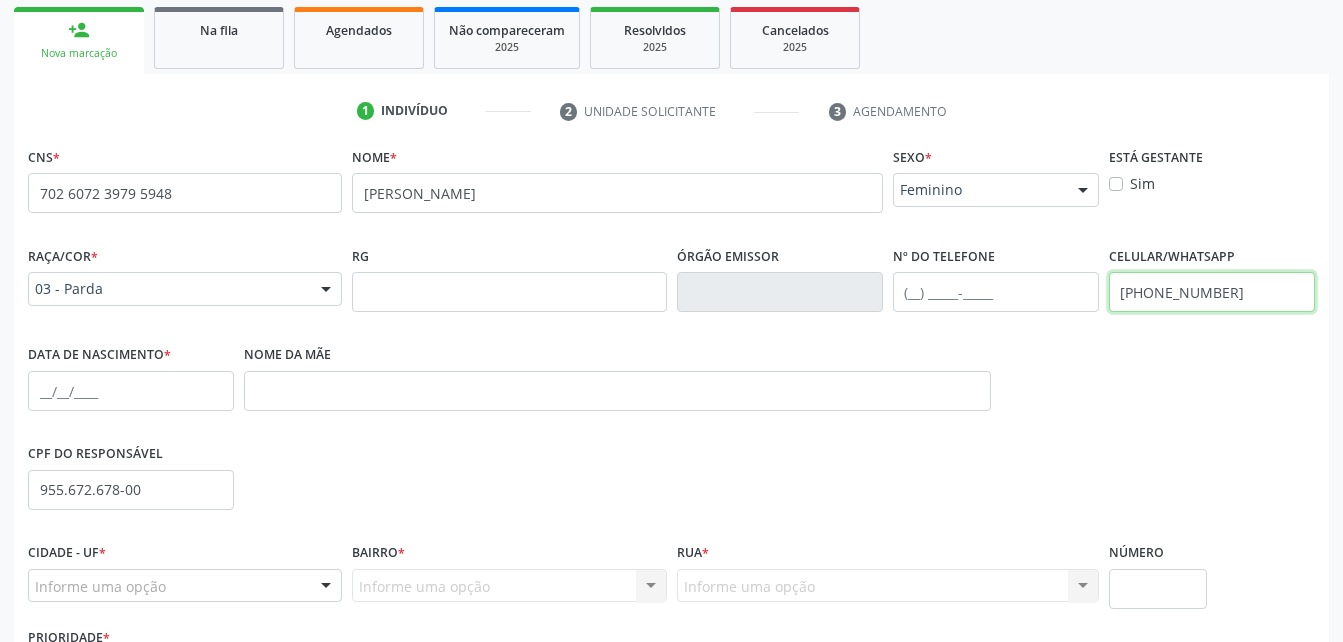 type on "[PHONE_NUMBER]" 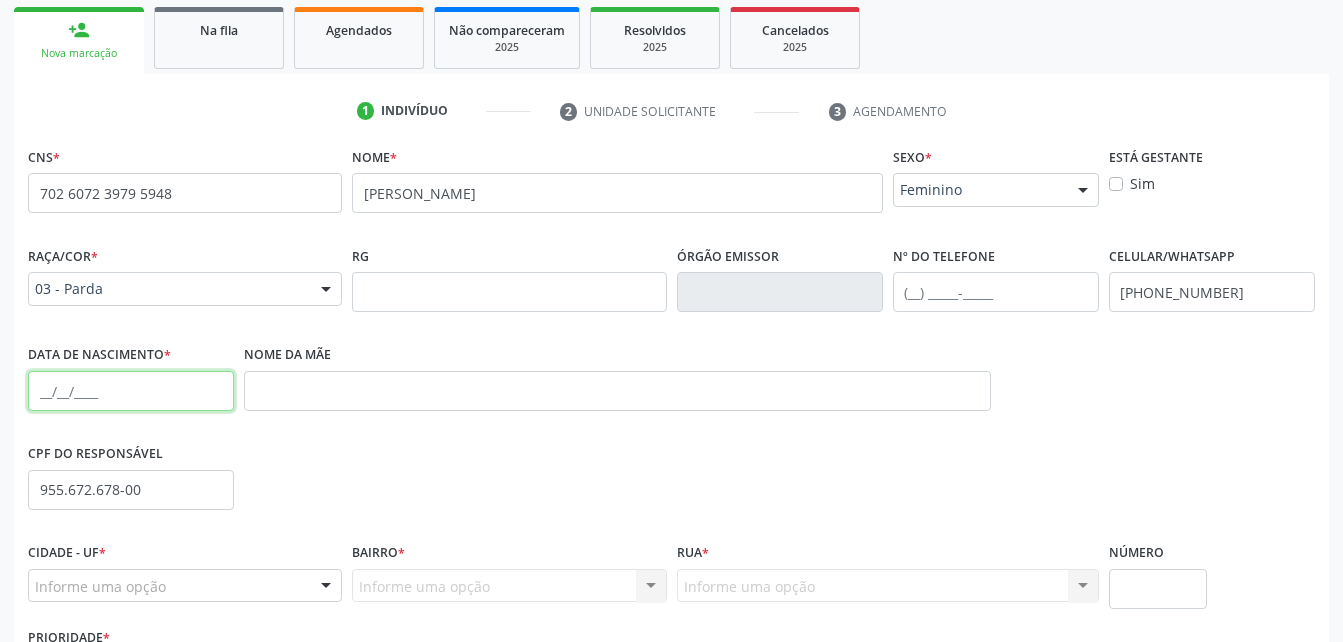 click at bounding box center (131, 391) 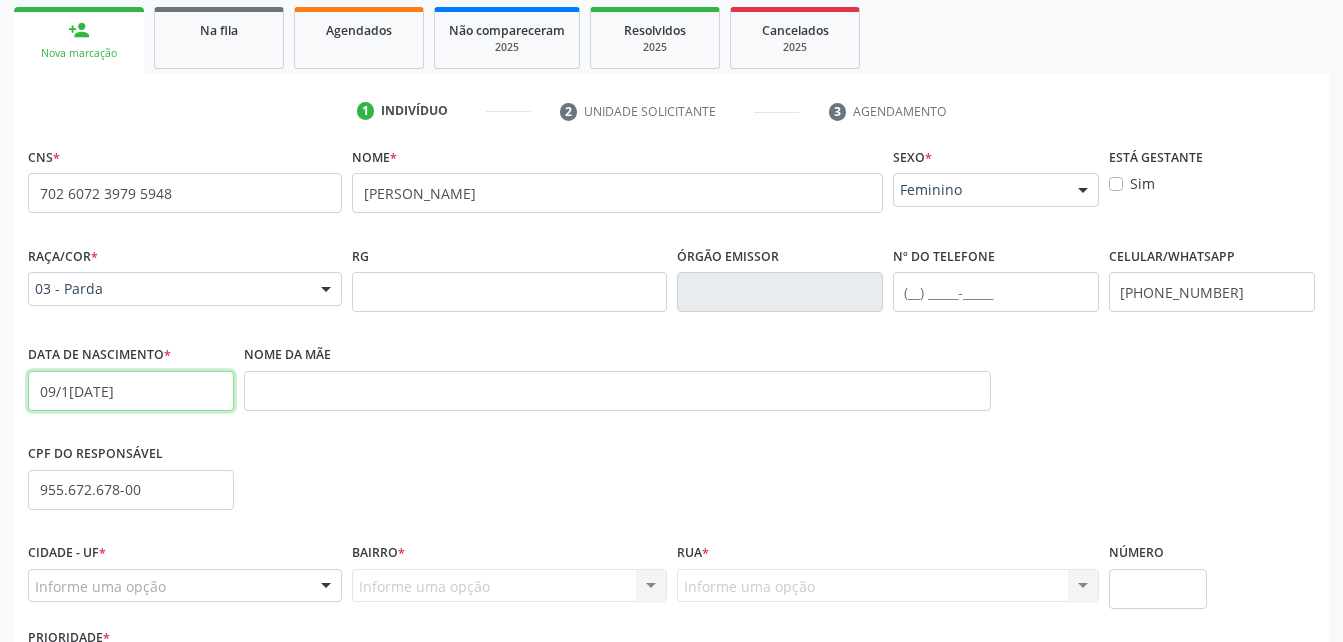 type on "09/1[DATE]" 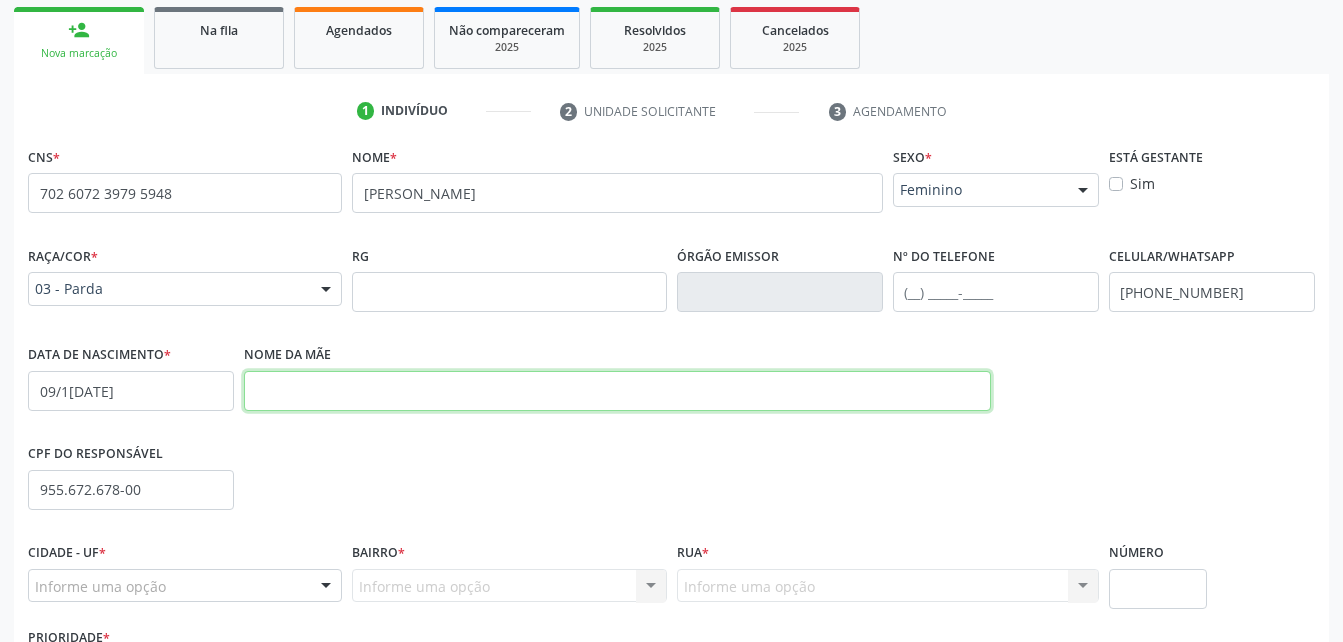 click at bounding box center (617, 391) 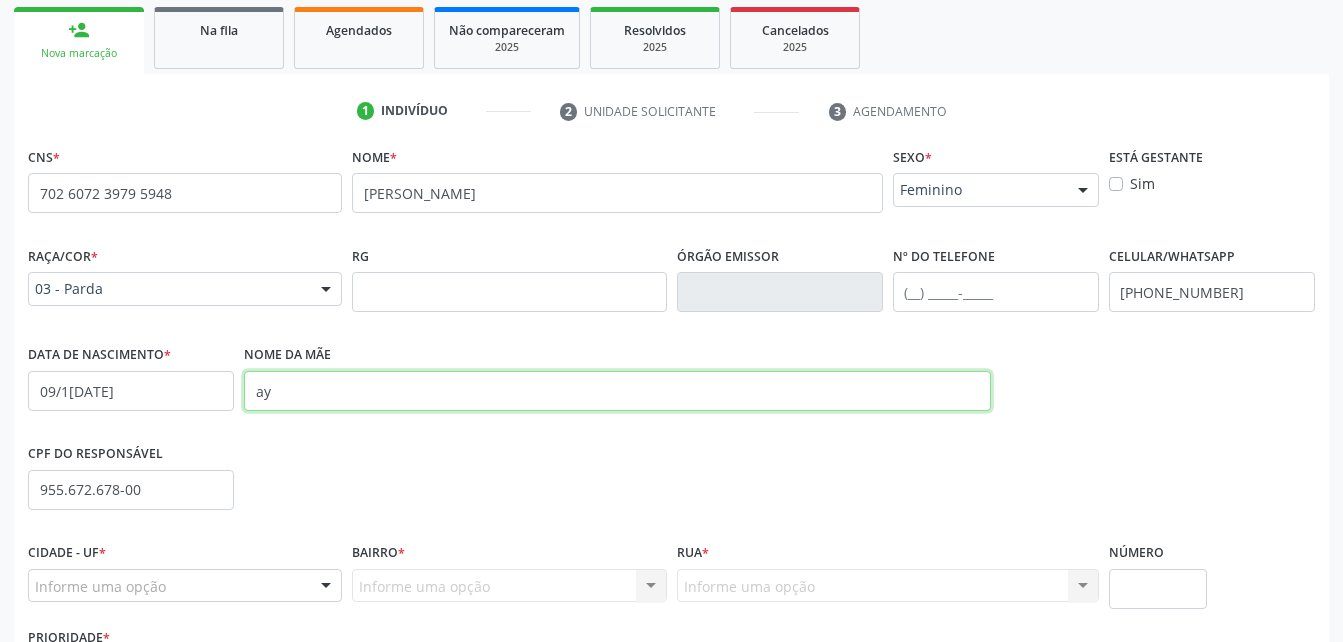 type on "a" 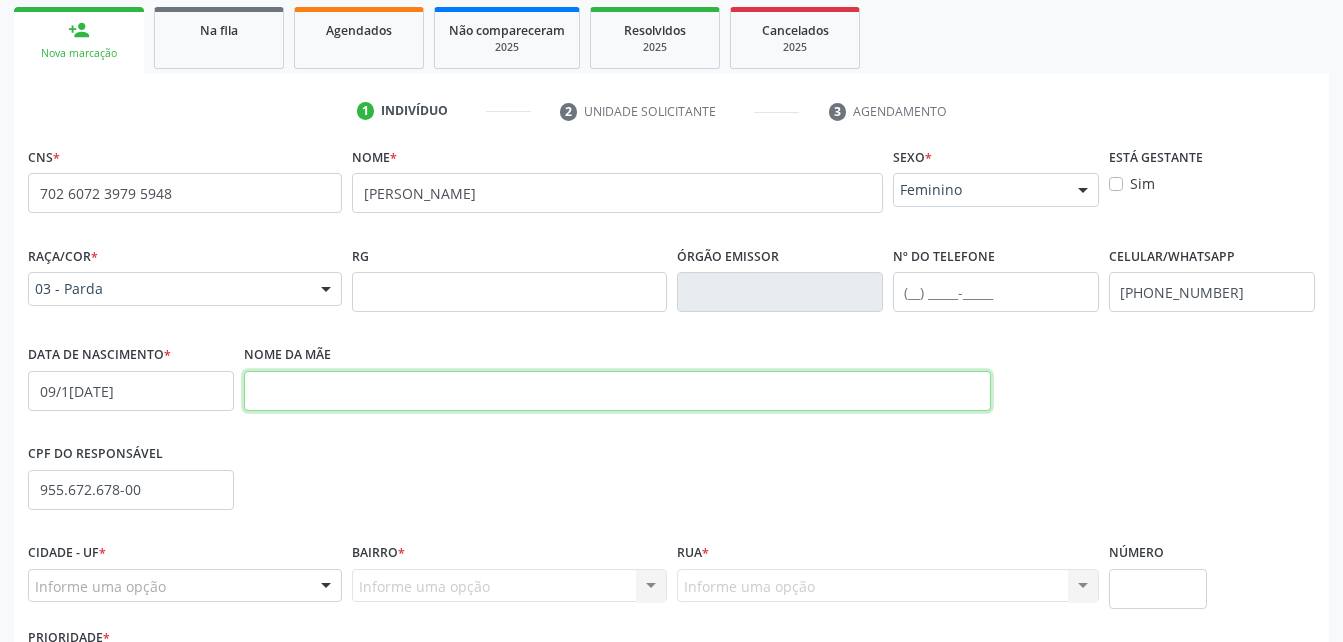 type on "A" 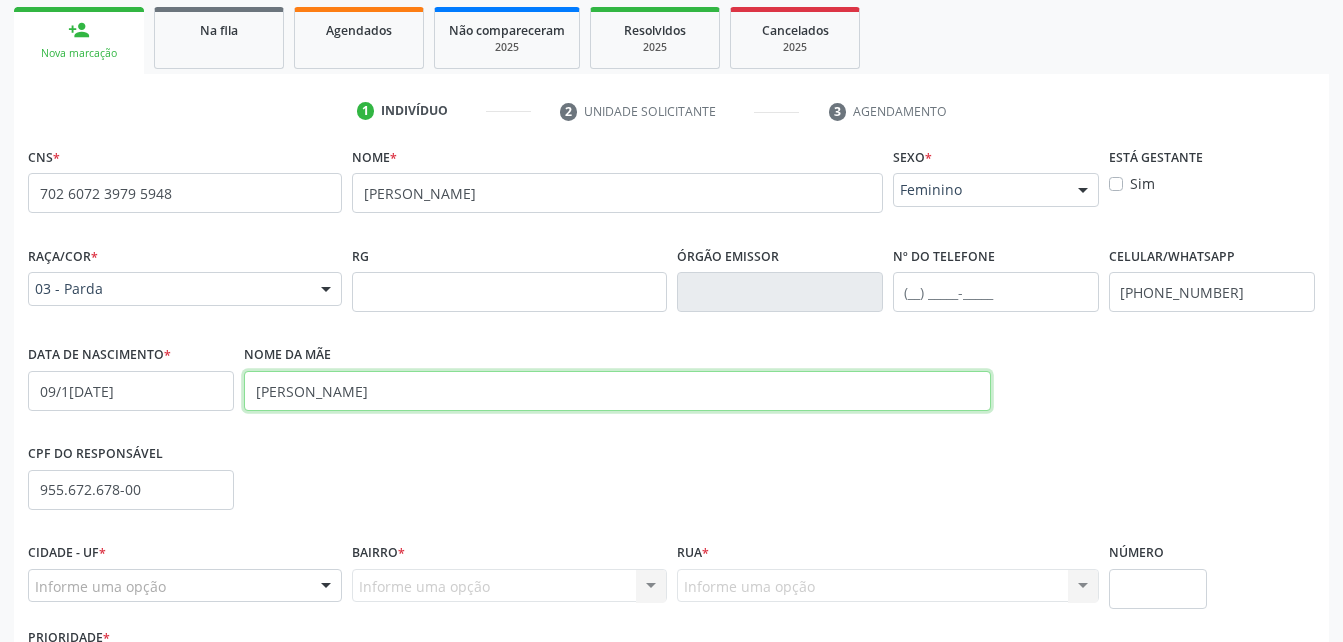 type on "[PERSON_NAME]" 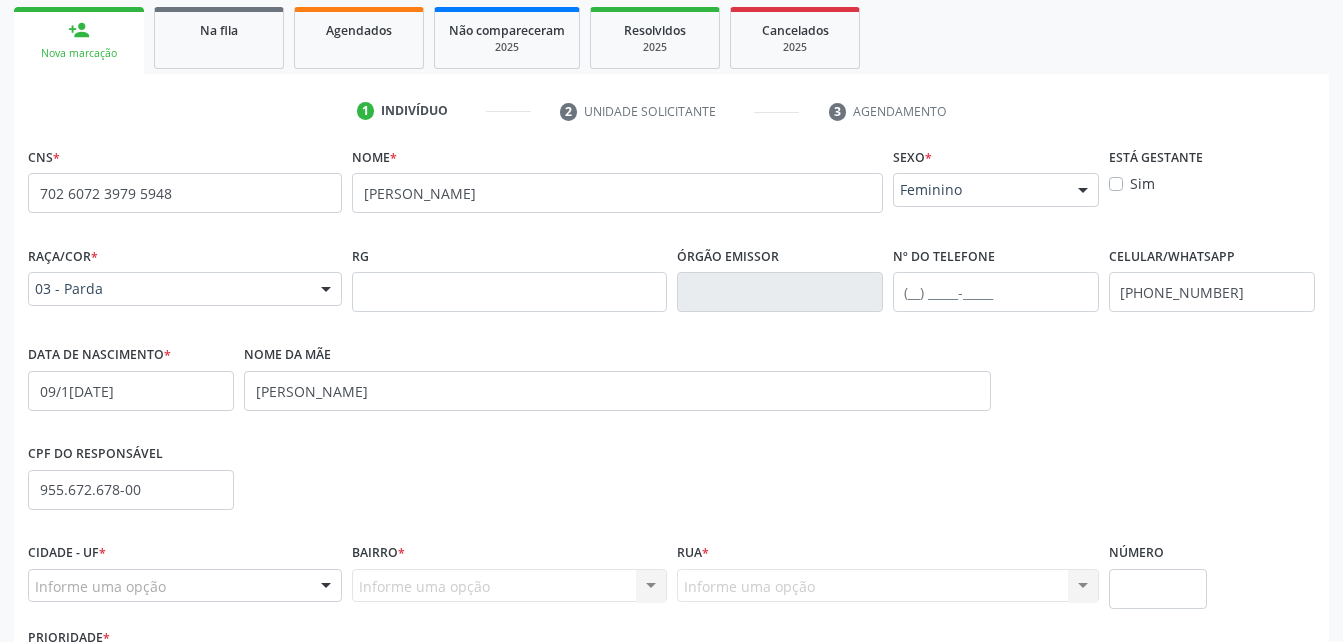 click on "CPF do responsável
955.672.678-00" at bounding box center (671, 488) 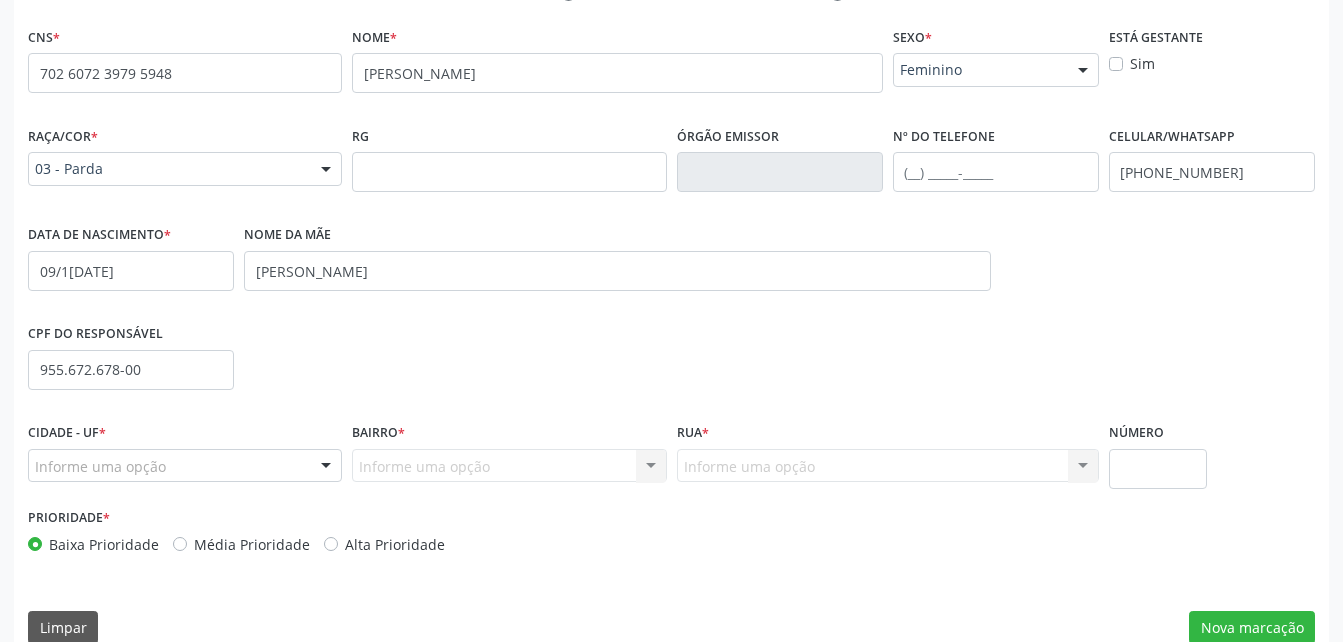 scroll, scrollTop: 470, scrollLeft: 0, axis: vertical 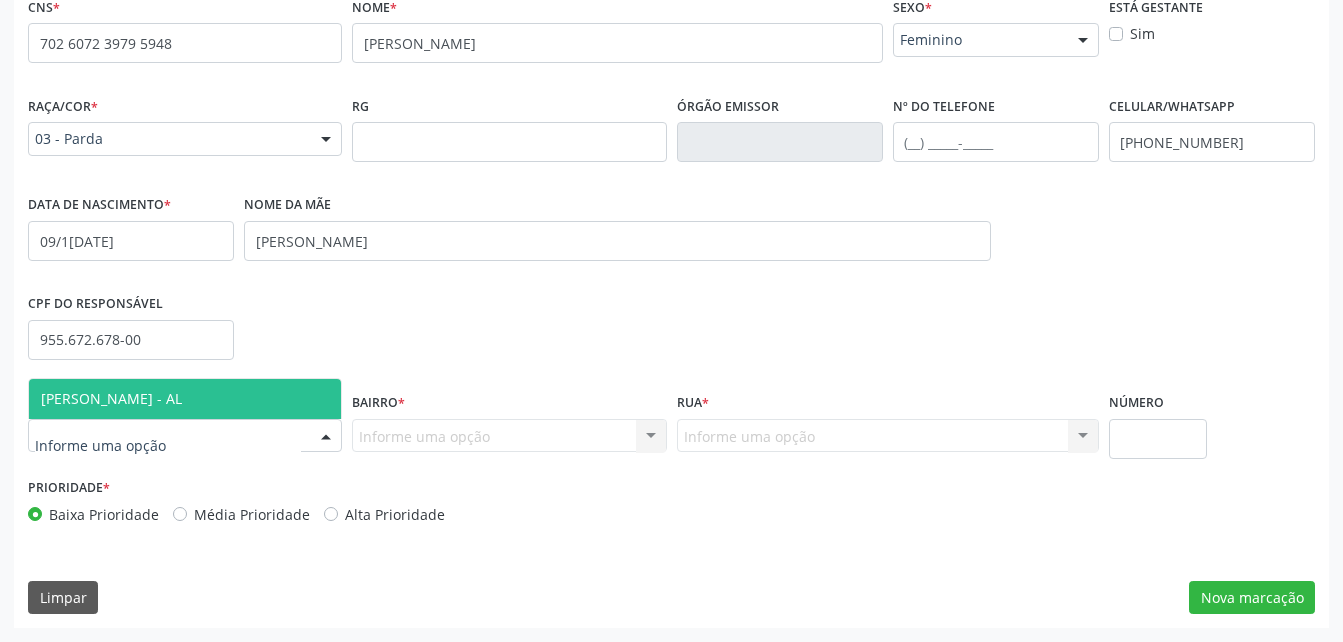 click at bounding box center (185, 436) 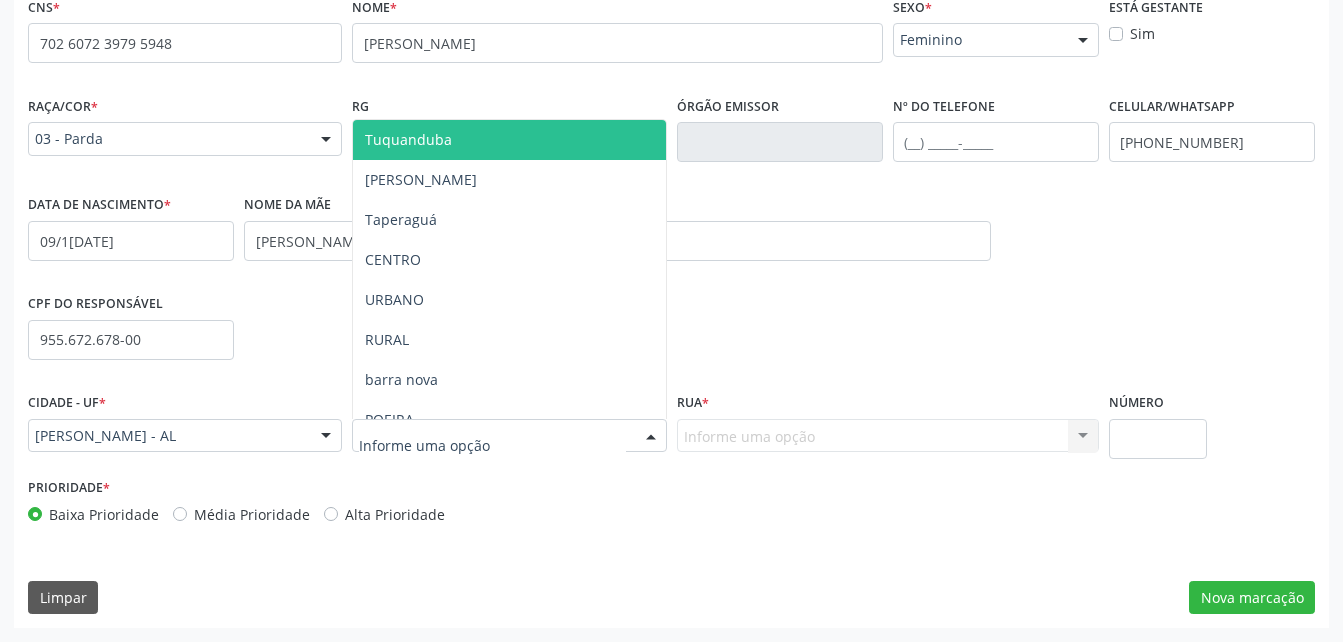 click at bounding box center [509, 436] 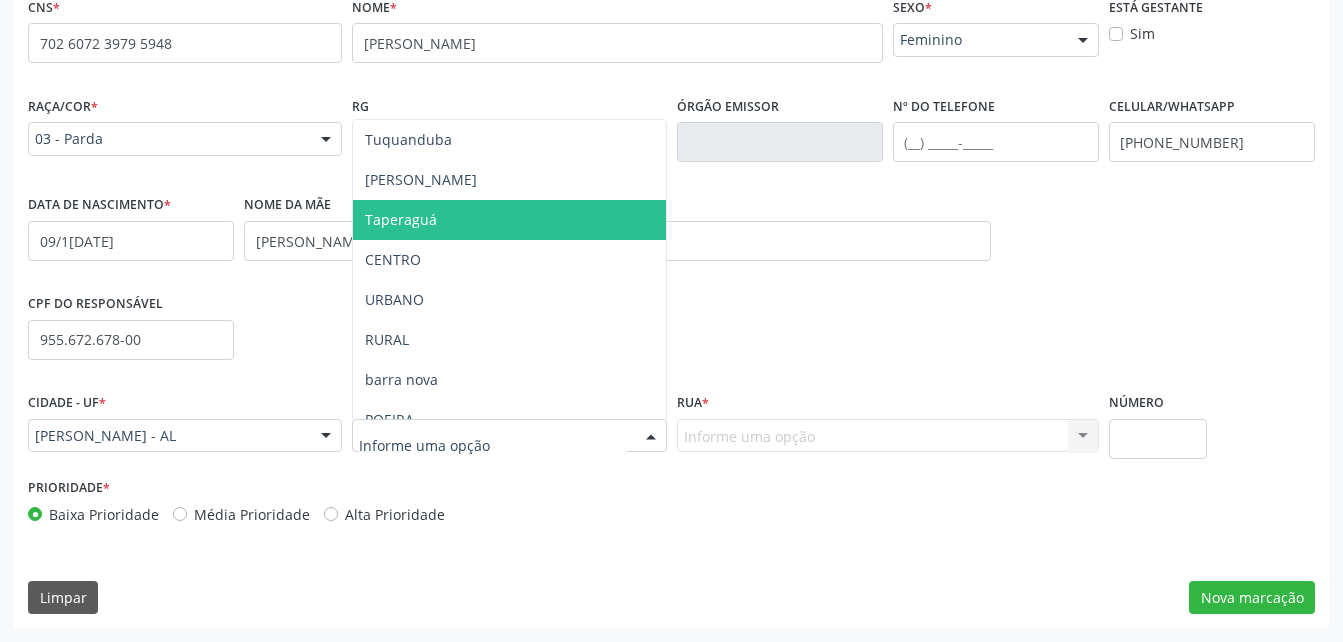click on "Taperaguá" at bounding box center [509, 220] 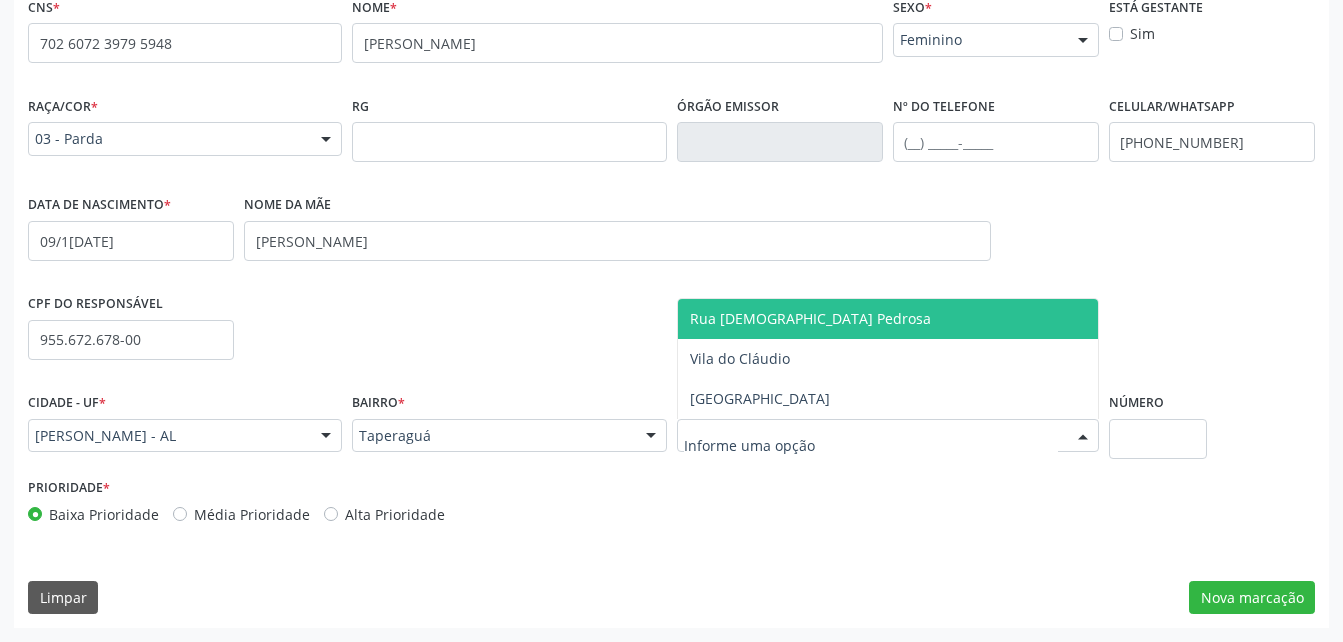 click at bounding box center (1083, 437) 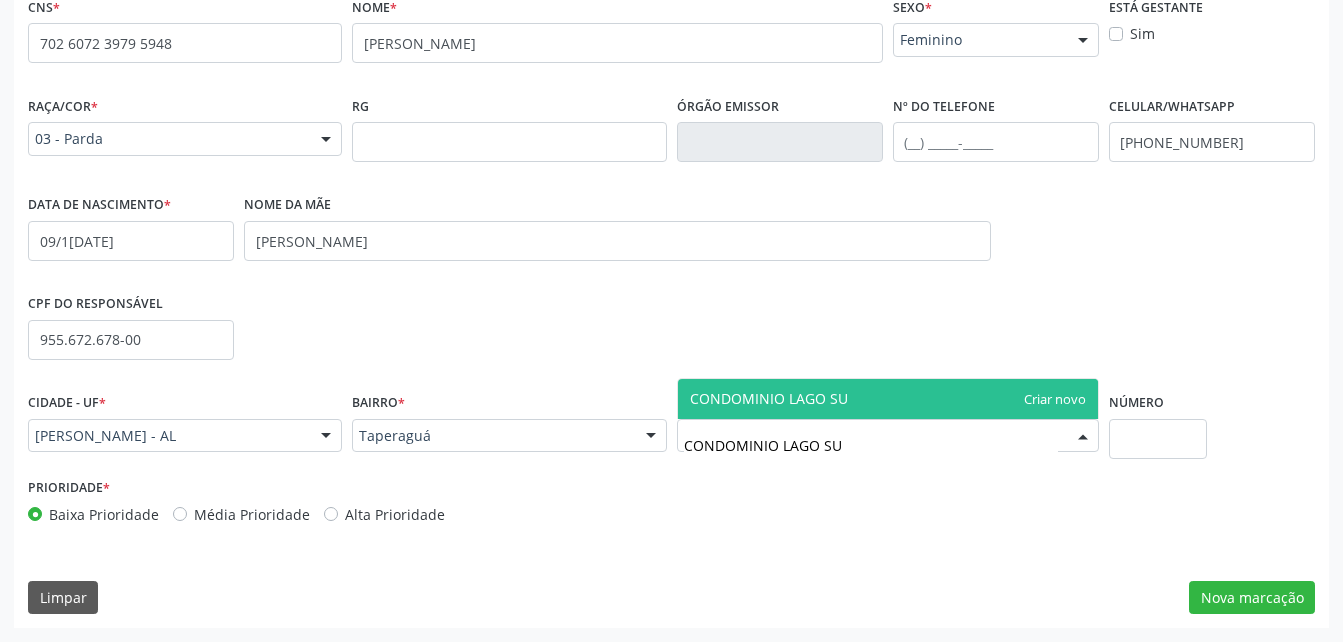 type on "CONDOMINIO LAGO SUL" 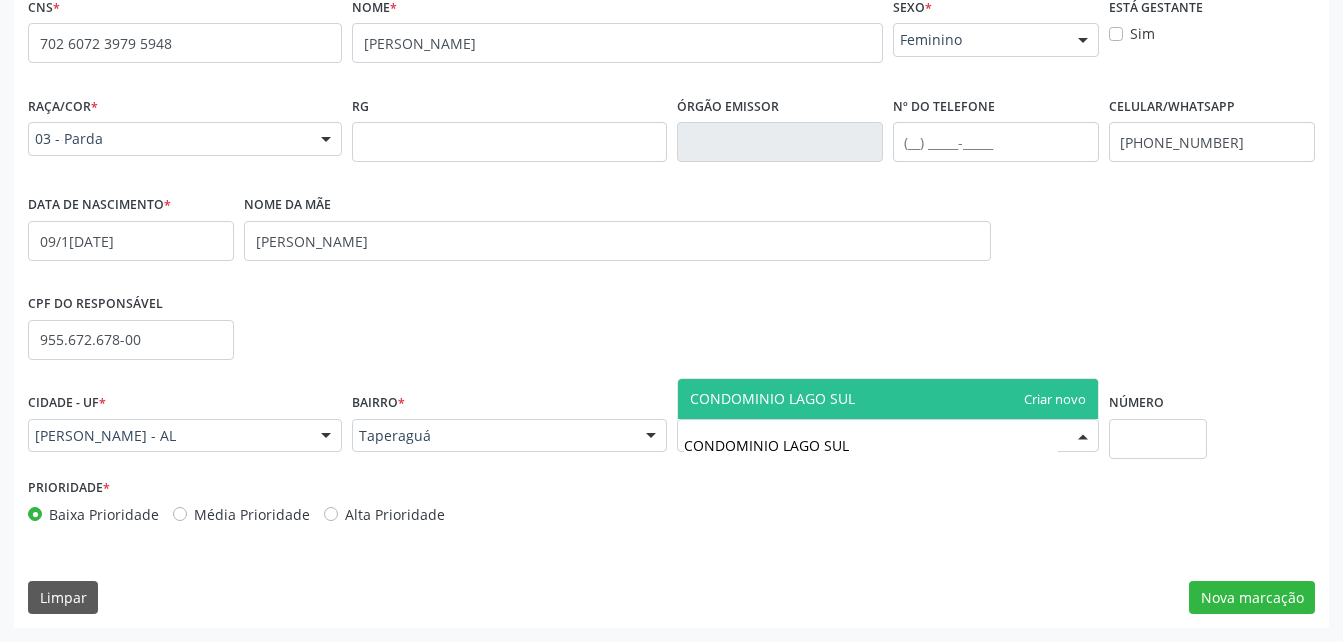 click on "CONDOMINIO LAGO SUL" at bounding box center (888, 399) 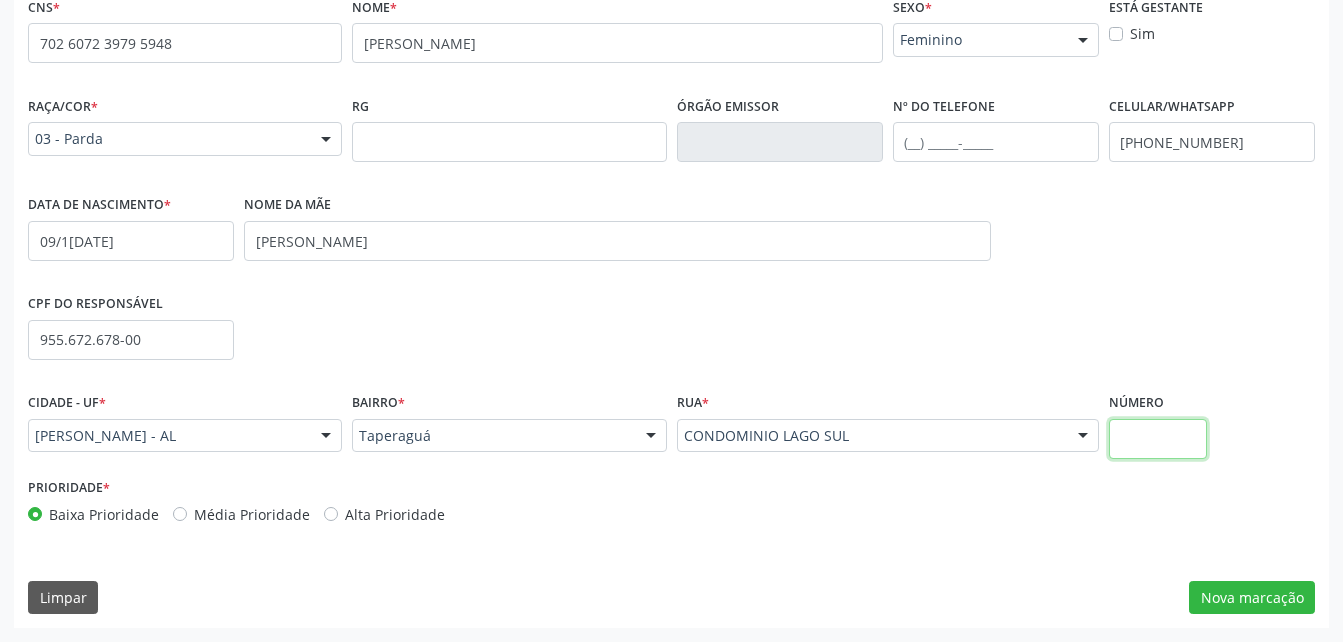click at bounding box center [1158, 439] 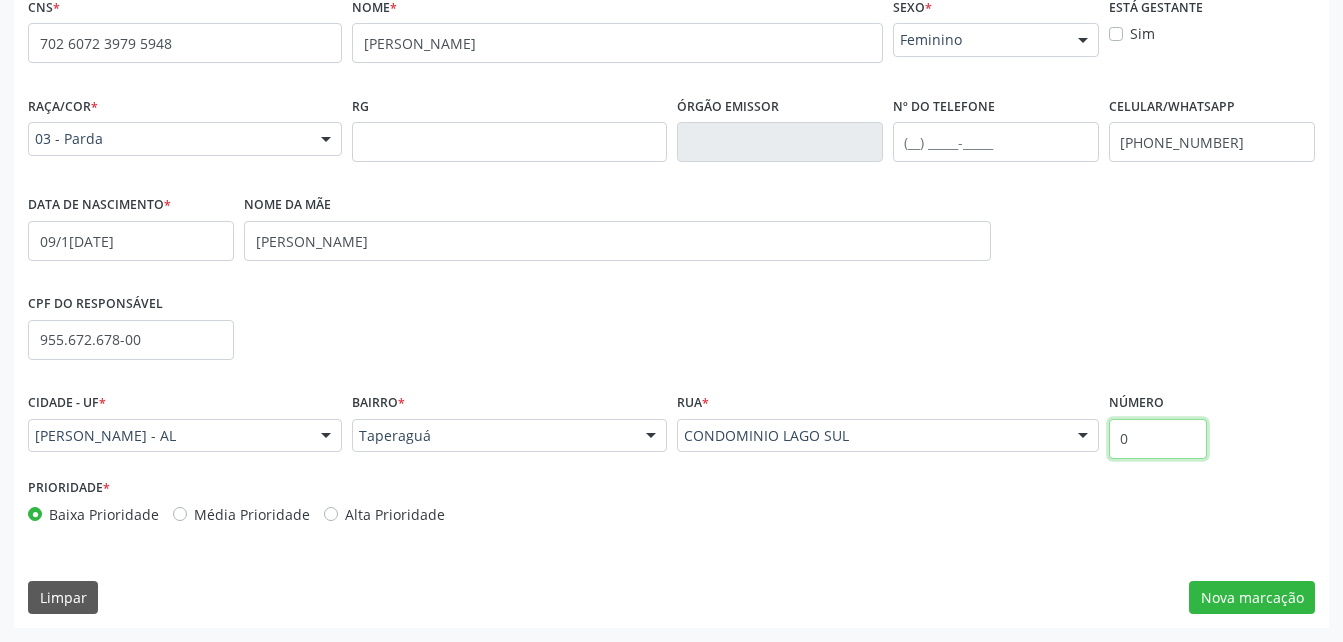 type on "0" 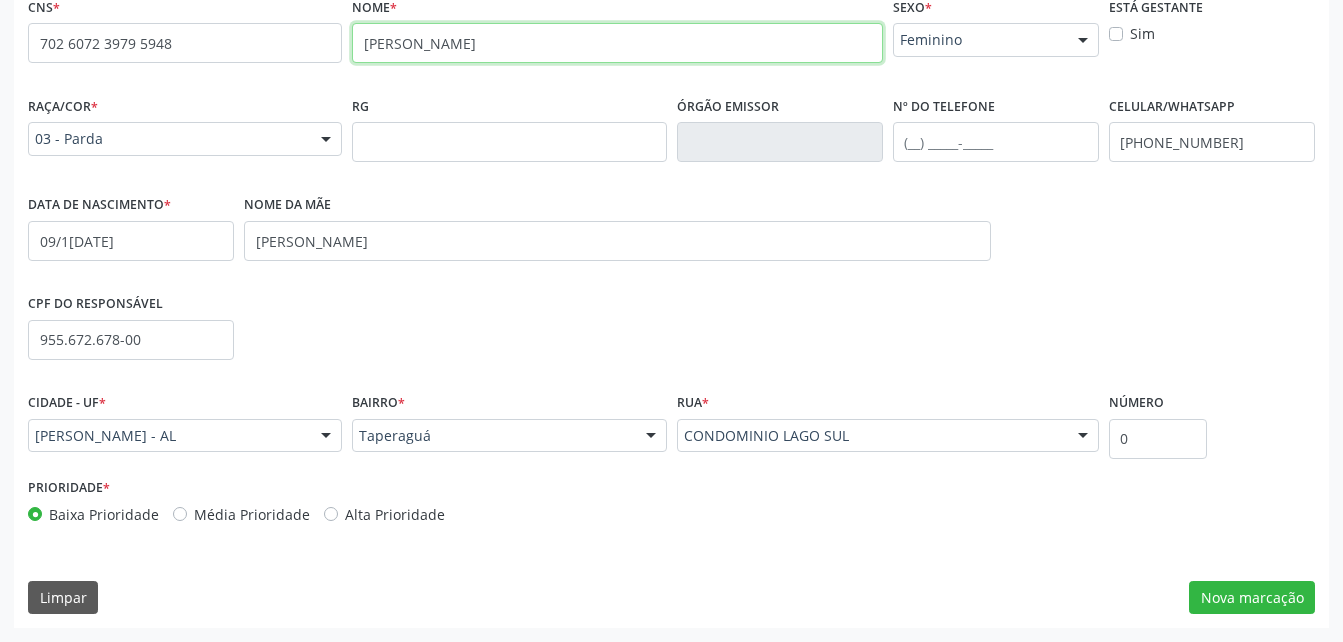 click on "[PERSON_NAME]" at bounding box center (617, 43) 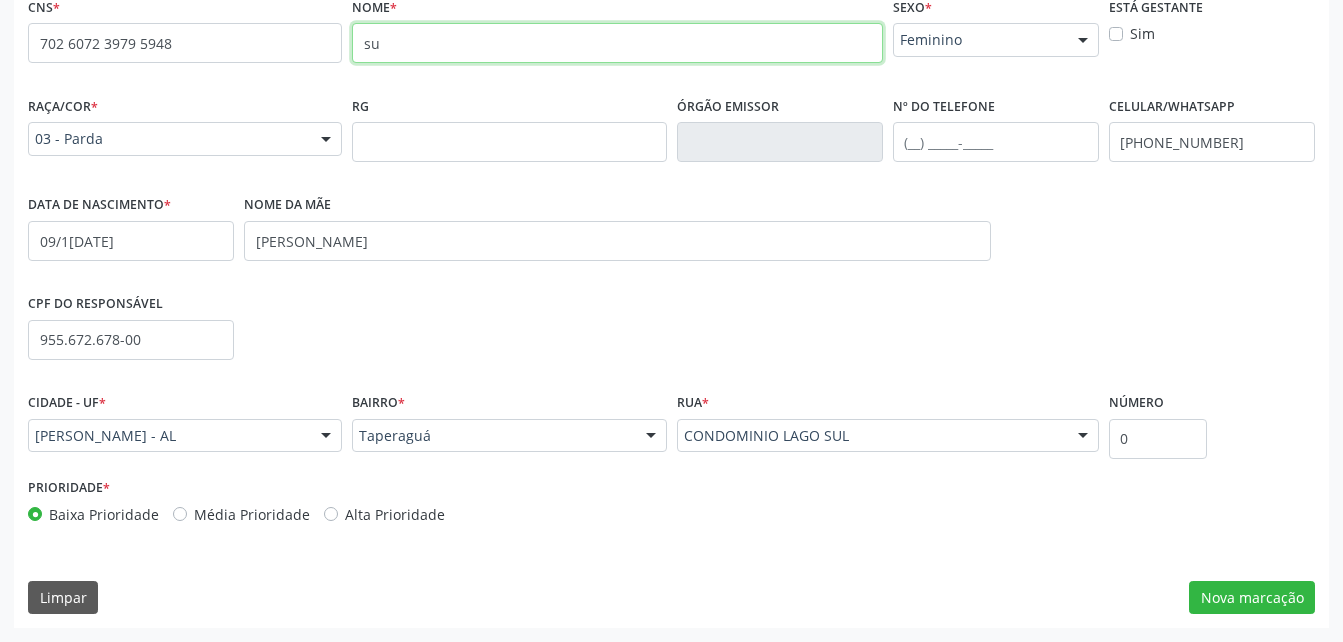 type on "s" 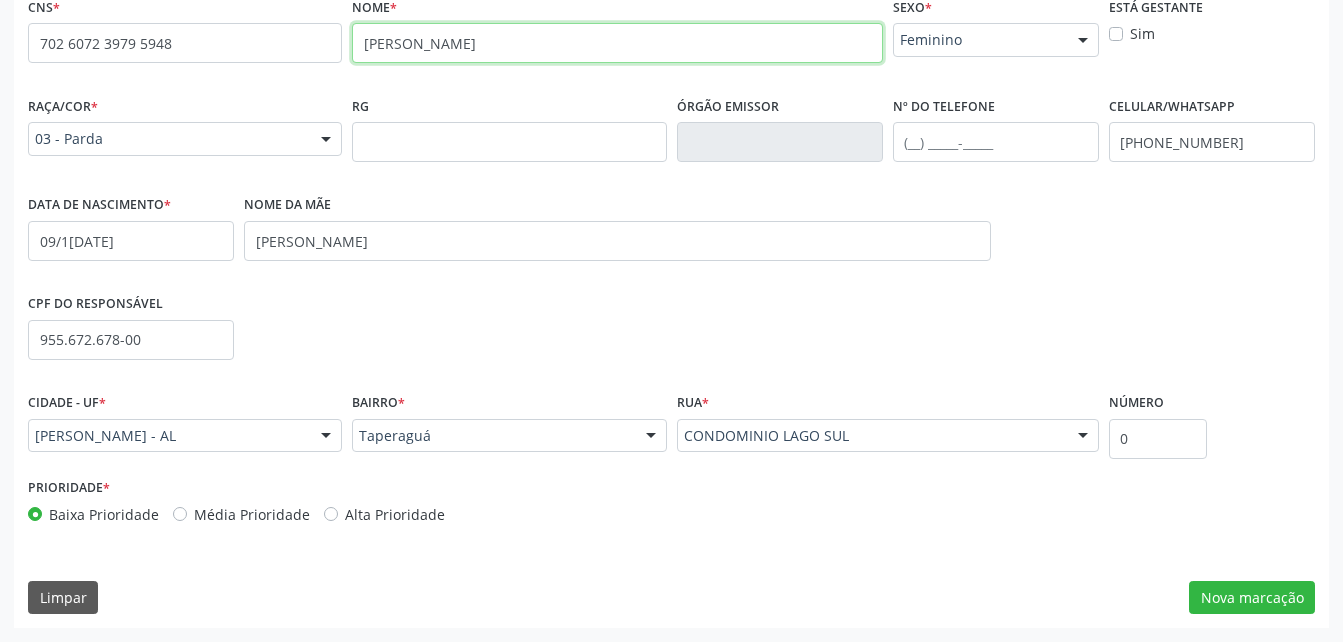 type on "[PERSON_NAME]" 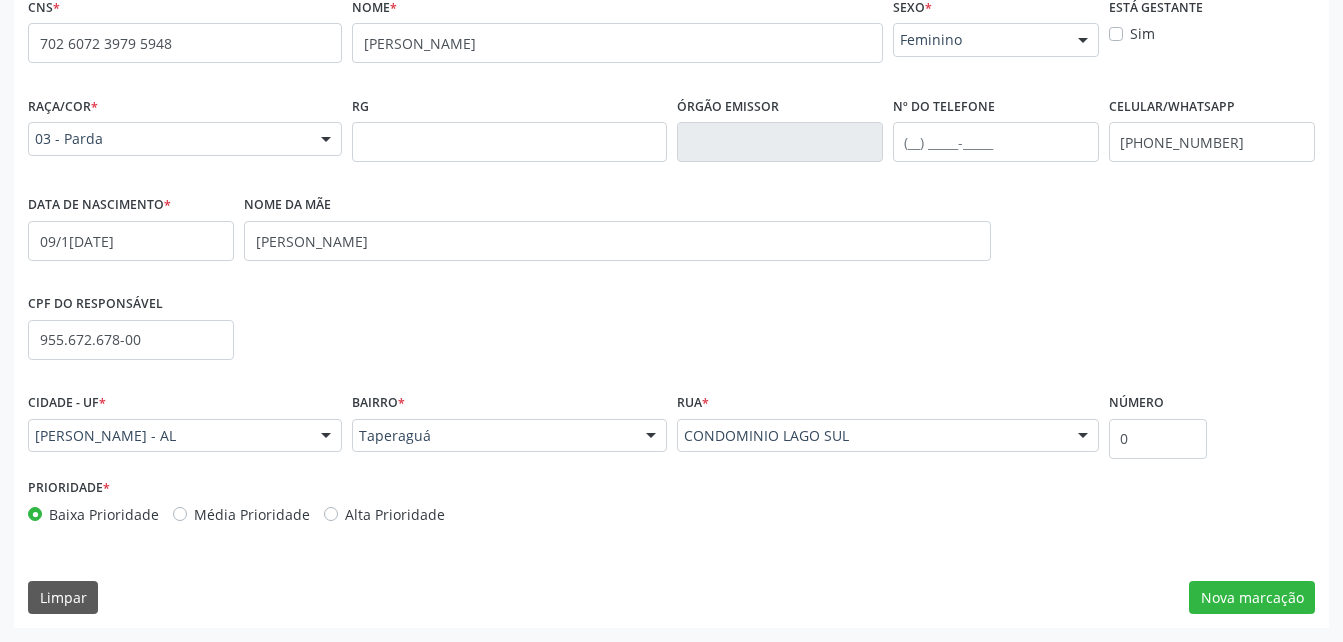 click on "Raça/cor
*
03 - [MEDICAL_DATA]         01 - Branca   02 - Preta   04 - [GEOGRAPHIC_DATA]   03 - [MEDICAL_DATA]   05 - Indígena
Nenhum resultado encontrado para: "   "
Não há nenhuma opção para ser exibida.
RG
Órgão emissor
Nº do Telefone
Celular/WhatsApp
[PHONE_NUMBER]
Data de nascimento
*
09/[DATE]
Nome da mãe
[PERSON_NAME]" at bounding box center (671, 190) 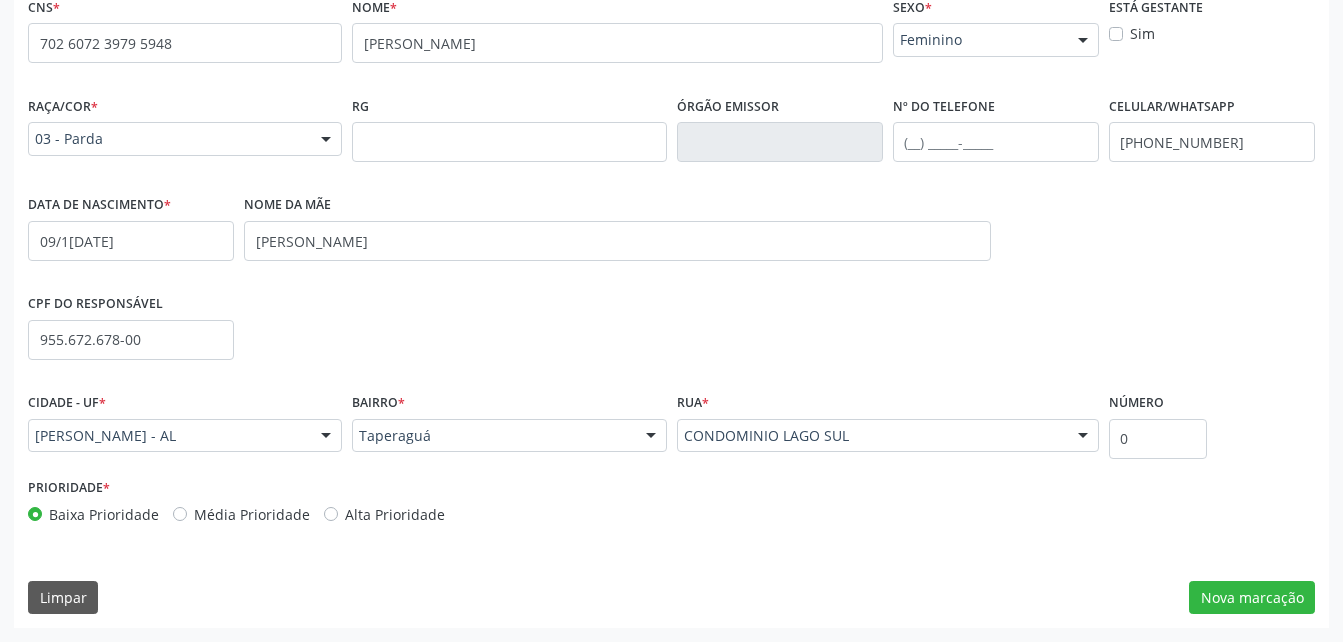click on "Raça/cor
*
03 - [MEDICAL_DATA]         01 - Branca   02 - Preta   04 - [GEOGRAPHIC_DATA]   03 - [MEDICAL_DATA]   05 - Indígena
Nenhum resultado encontrado para: "   "
Não há nenhuma opção para ser exibida.
RG
Órgão emissor
Nº do Telefone
Celular/WhatsApp
[PHONE_NUMBER]
Data de nascimento
*
09/[DATE]
Nome da mãe
[PERSON_NAME]" at bounding box center (671, 190) 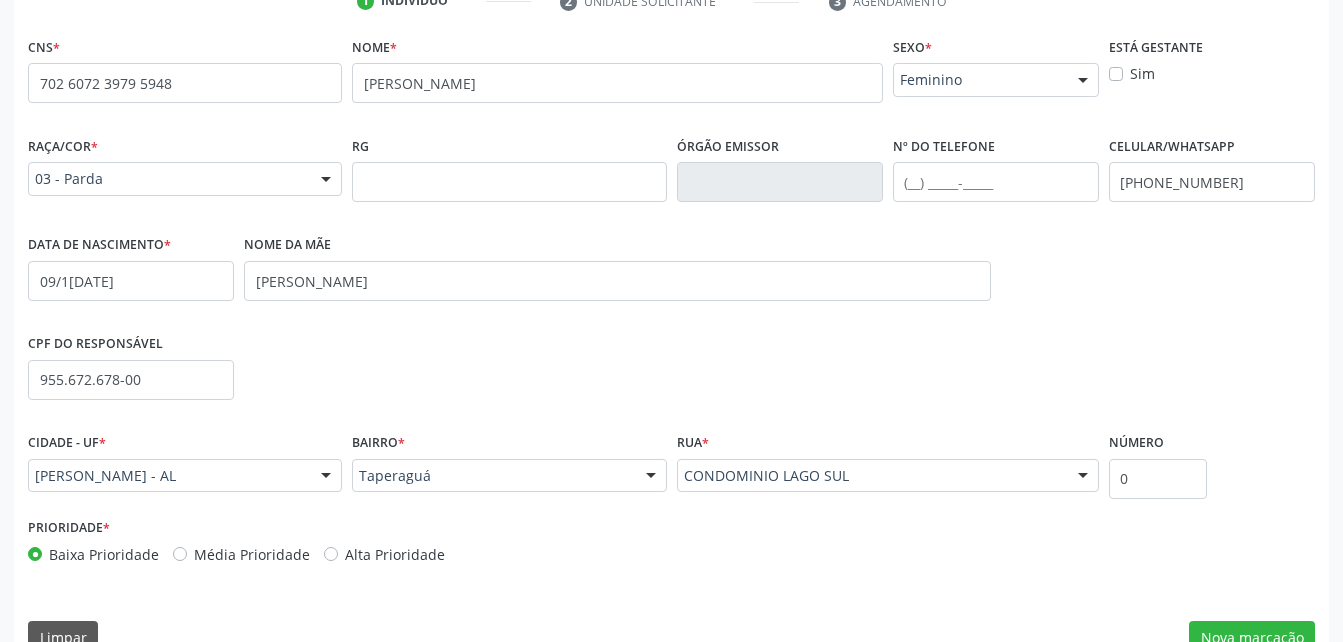 scroll, scrollTop: 470, scrollLeft: 0, axis: vertical 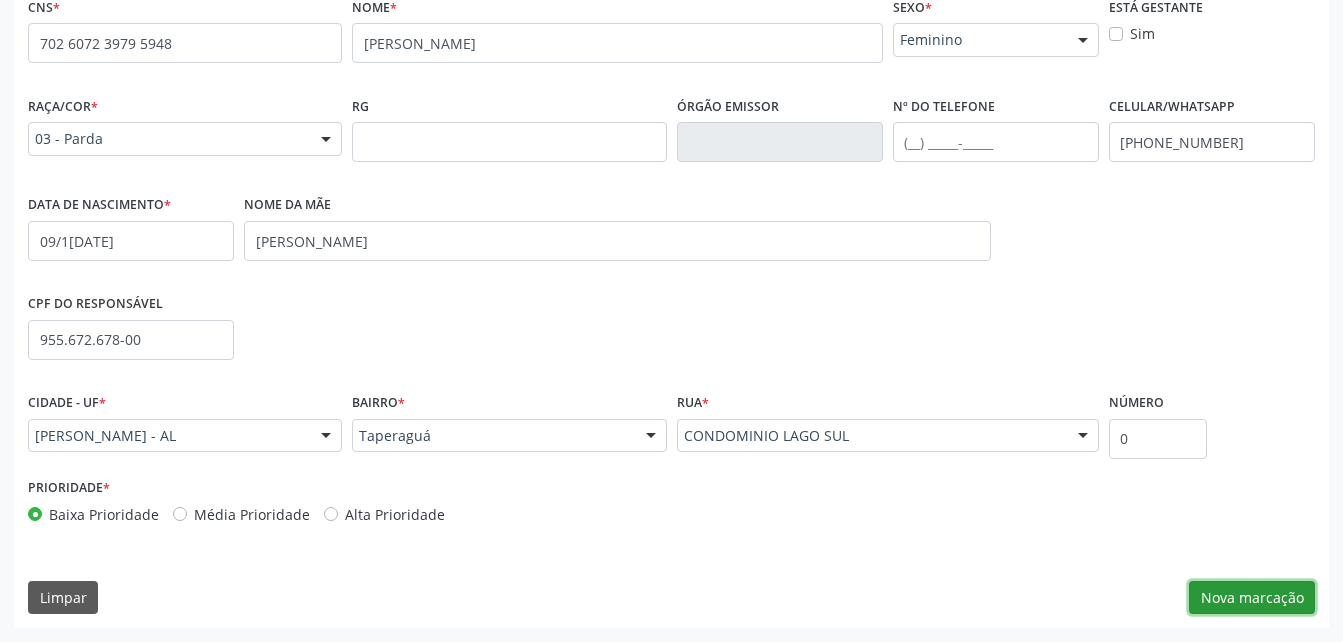 click on "Nova marcação" at bounding box center [1252, 598] 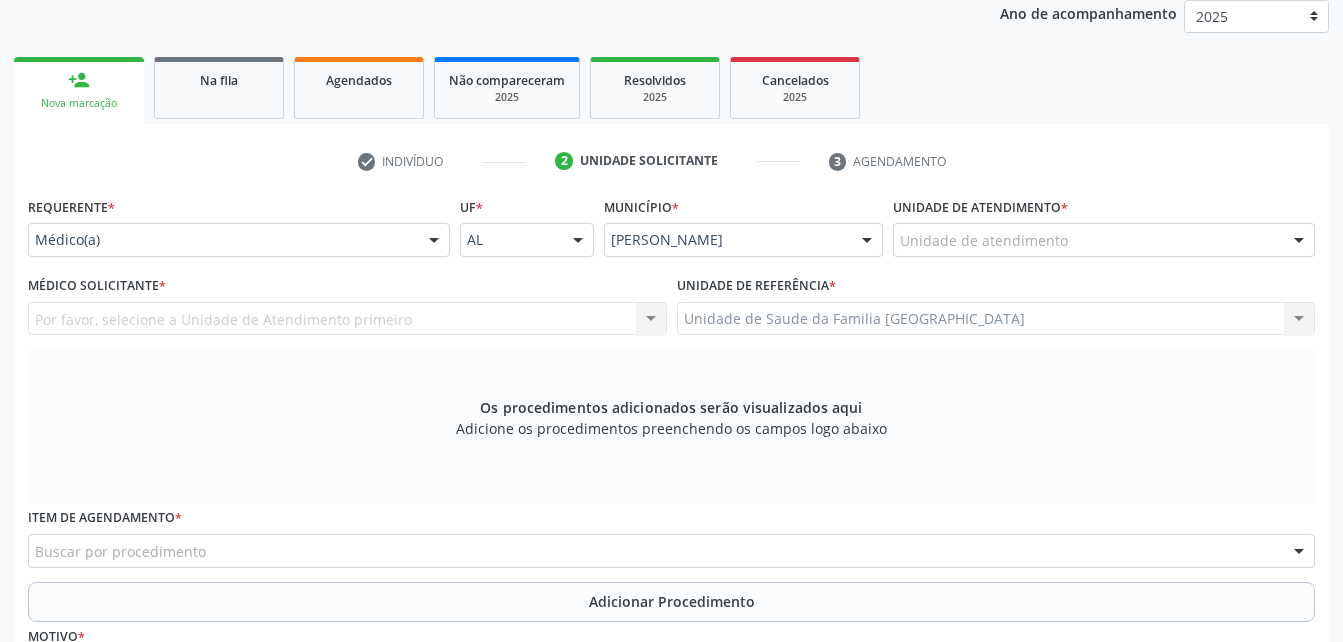 scroll, scrollTop: 310, scrollLeft: 0, axis: vertical 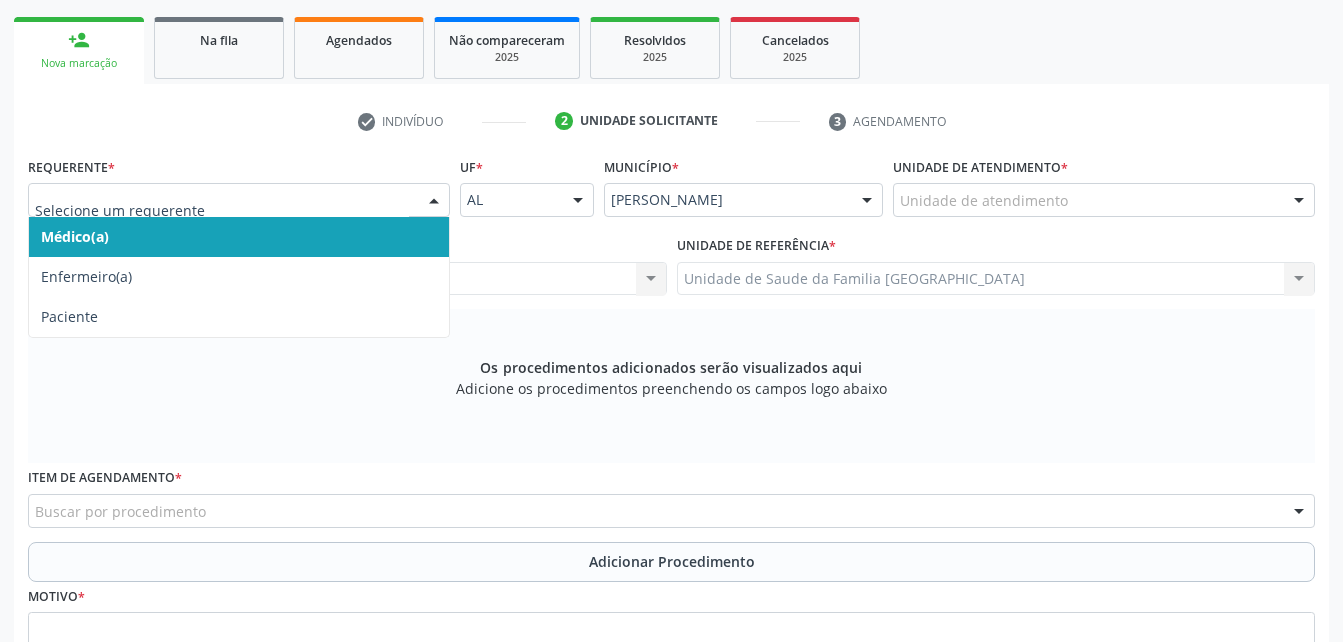 click at bounding box center [434, 201] 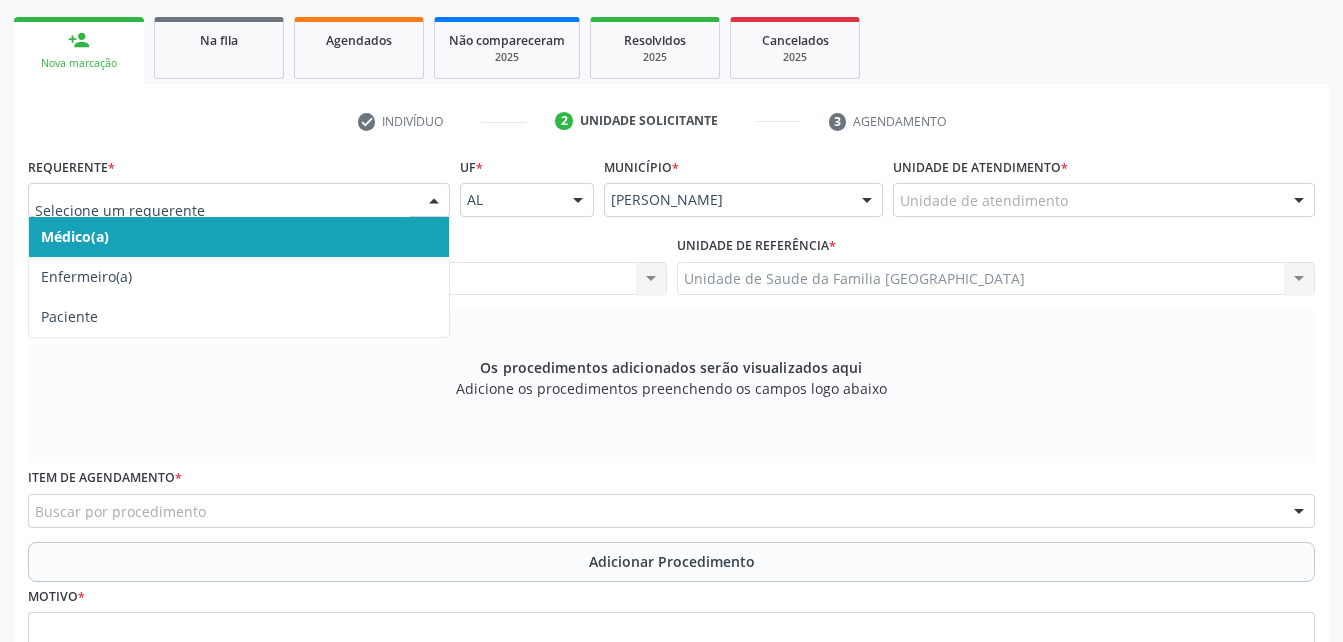 click on "Médico(a)" at bounding box center [239, 237] 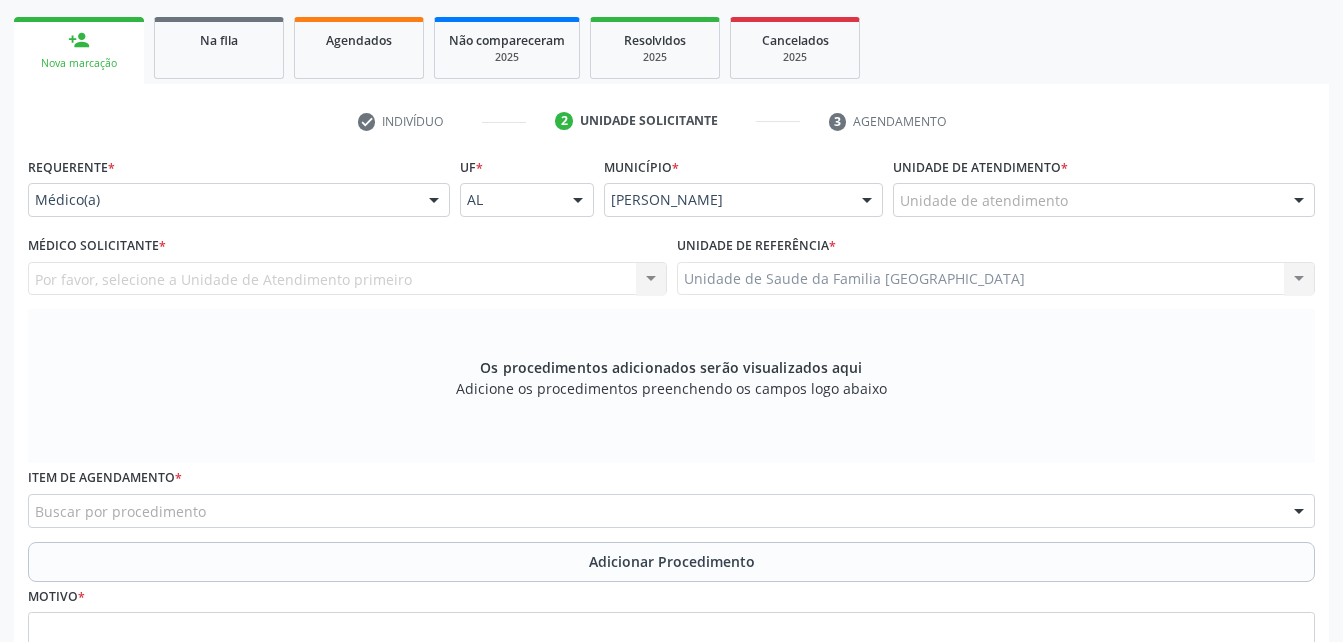 click at bounding box center [1299, 201] 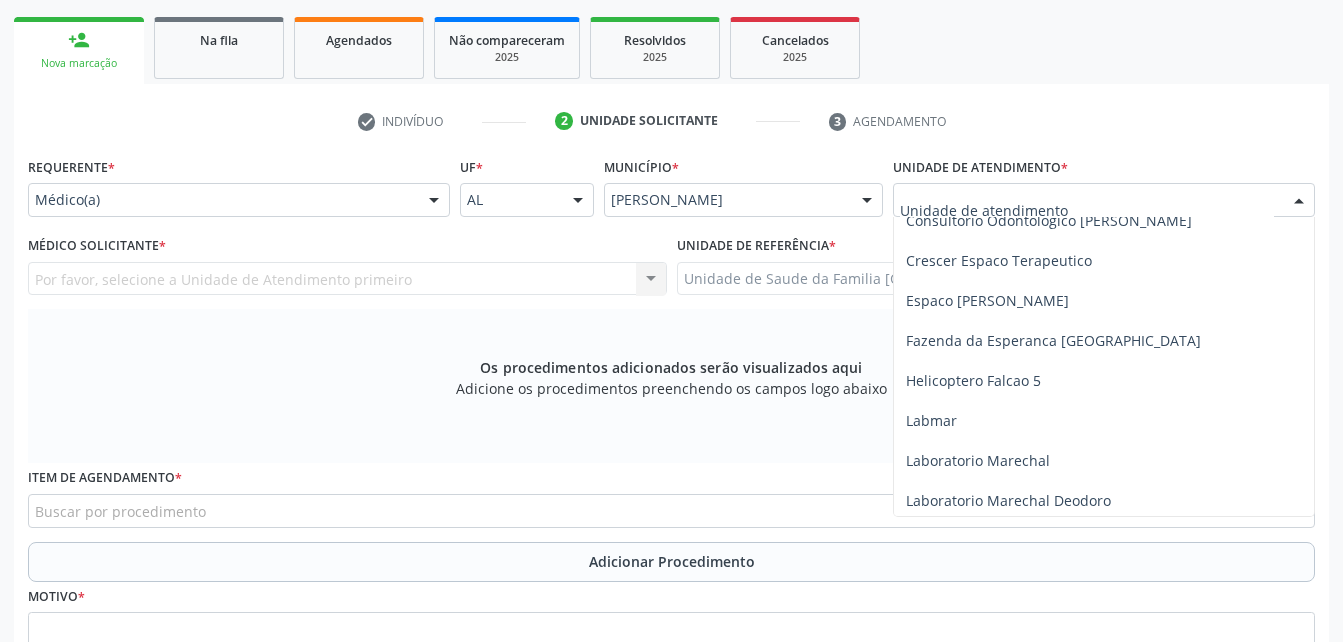 scroll, scrollTop: 744, scrollLeft: 0, axis: vertical 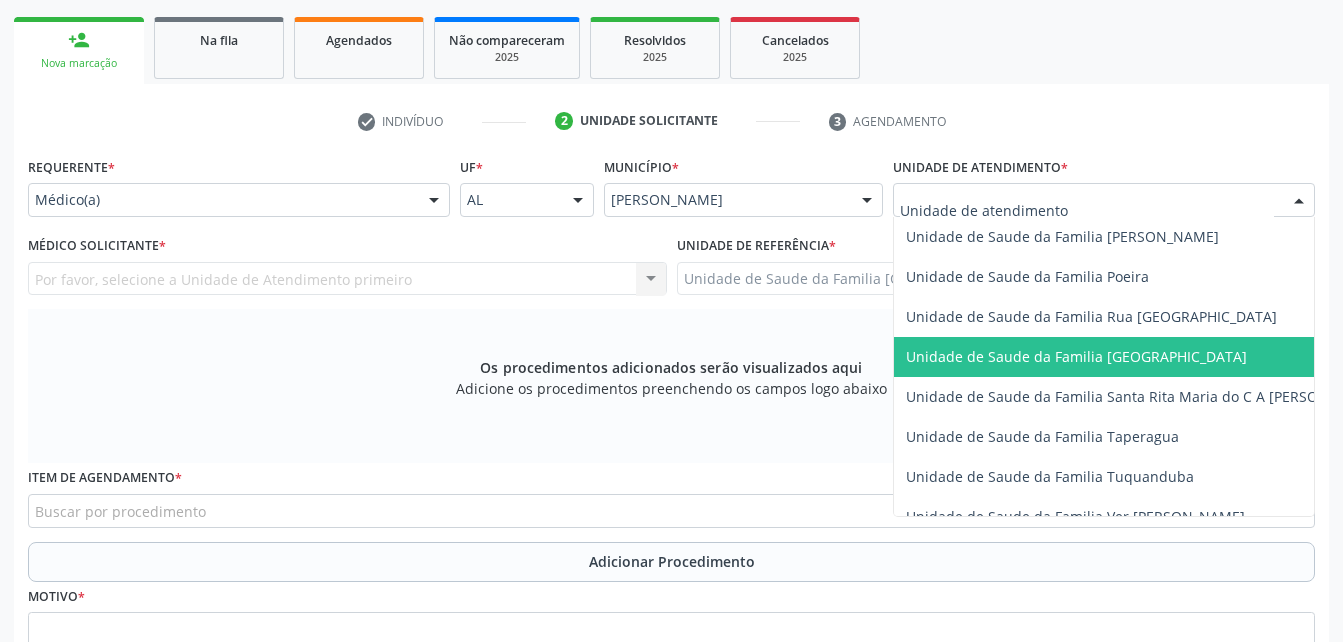 click on "Unidade de Saude da Familia [GEOGRAPHIC_DATA]" at bounding box center (1143, 357) 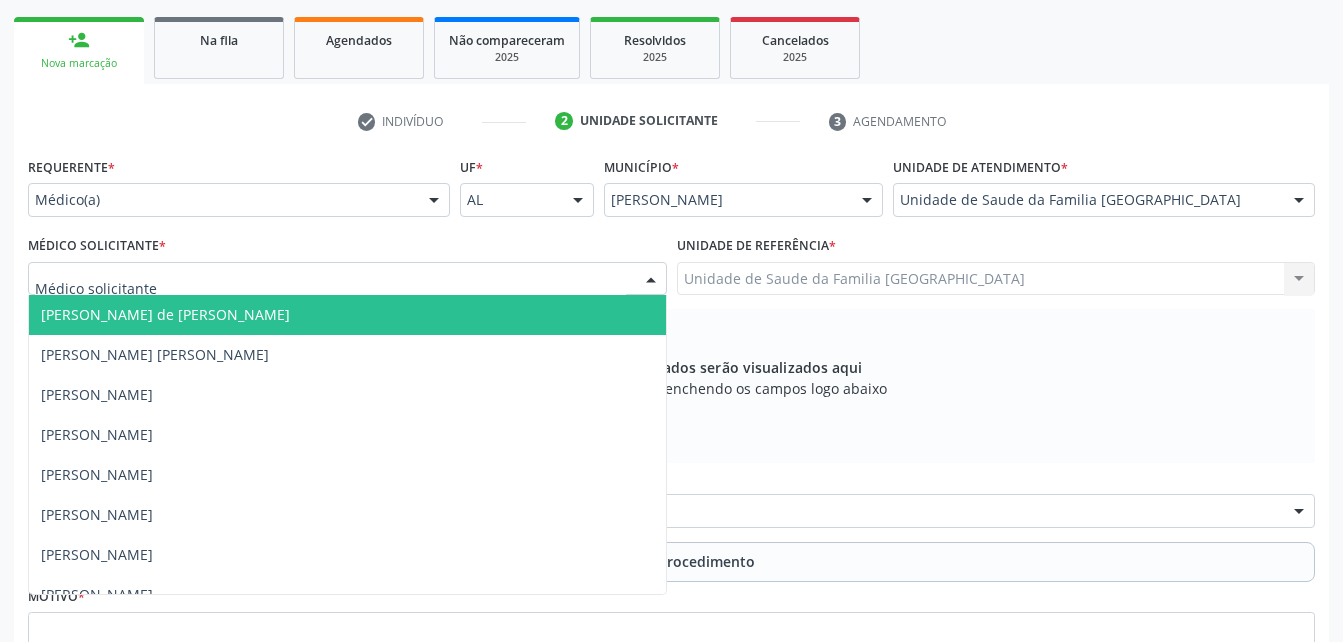 click at bounding box center (347, 279) 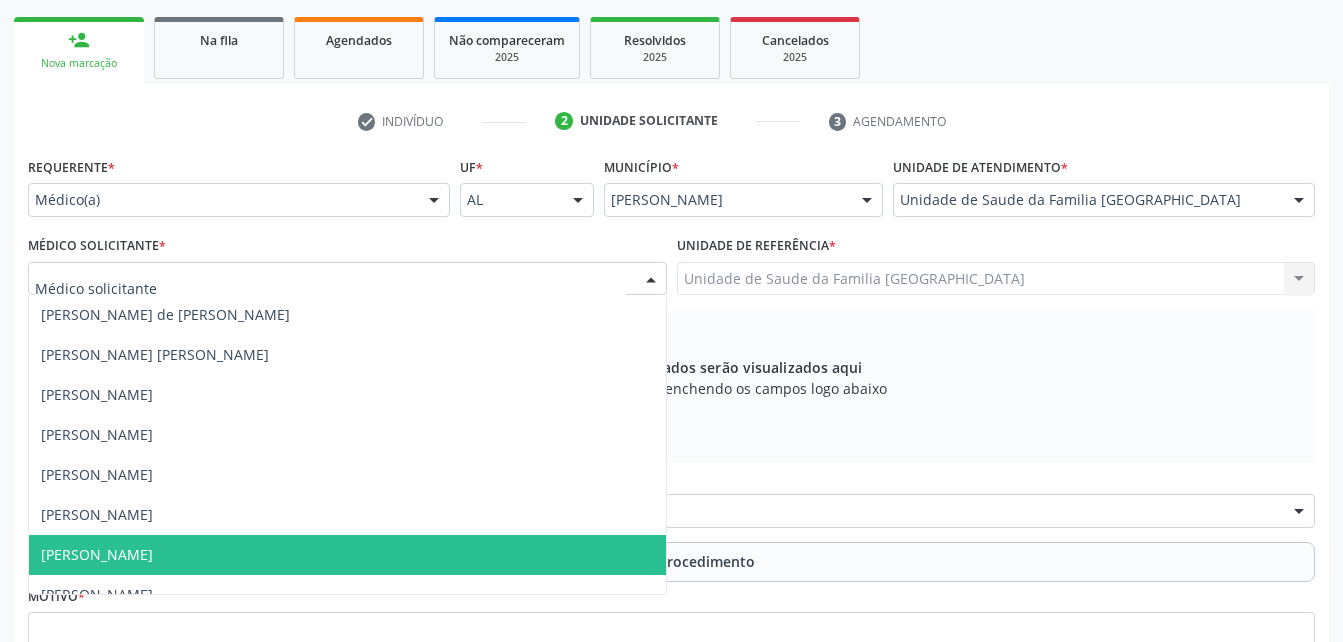 scroll, scrollTop: 261, scrollLeft: 0, axis: vertical 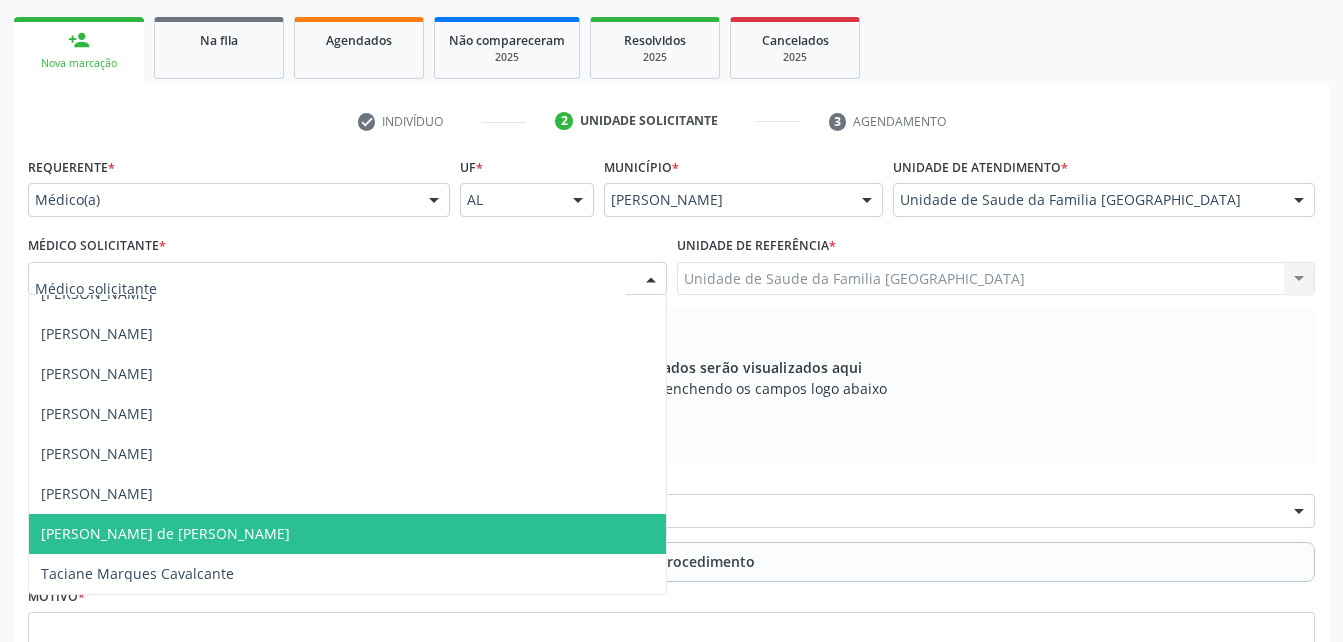 click on "[PERSON_NAME] de [PERSON_NAME]" at bounding box center [347, 534] 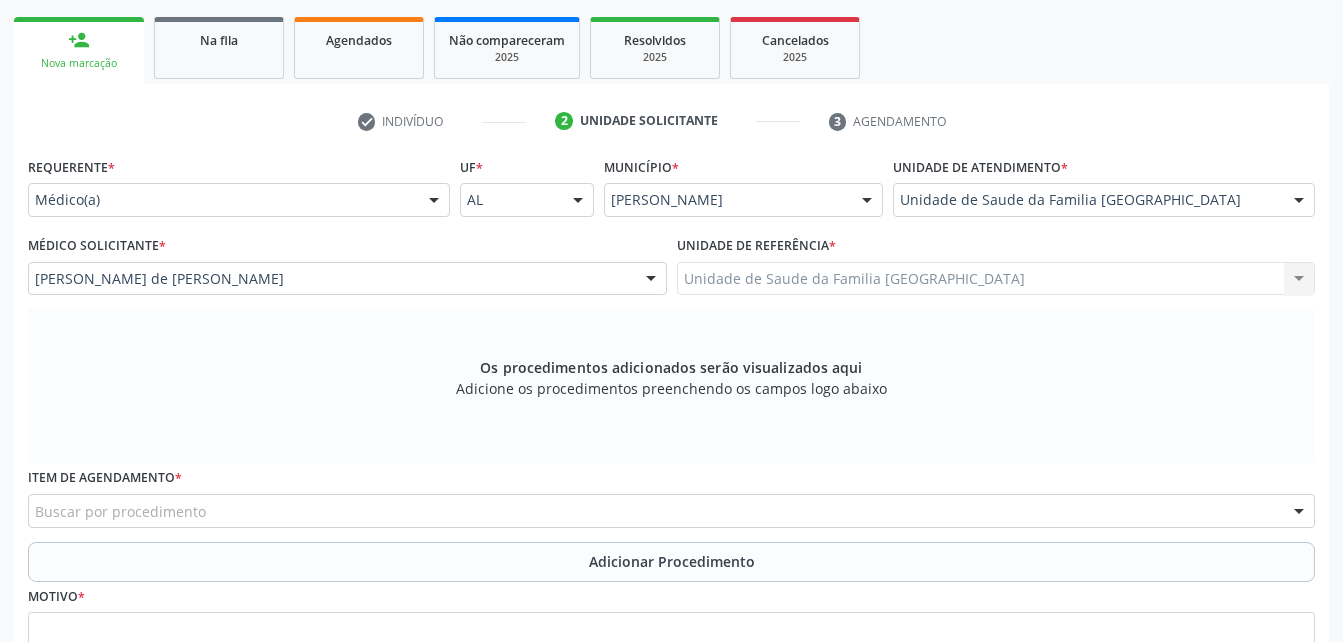 click on "Buscar por procedimento" at bounding box center (671, 511) 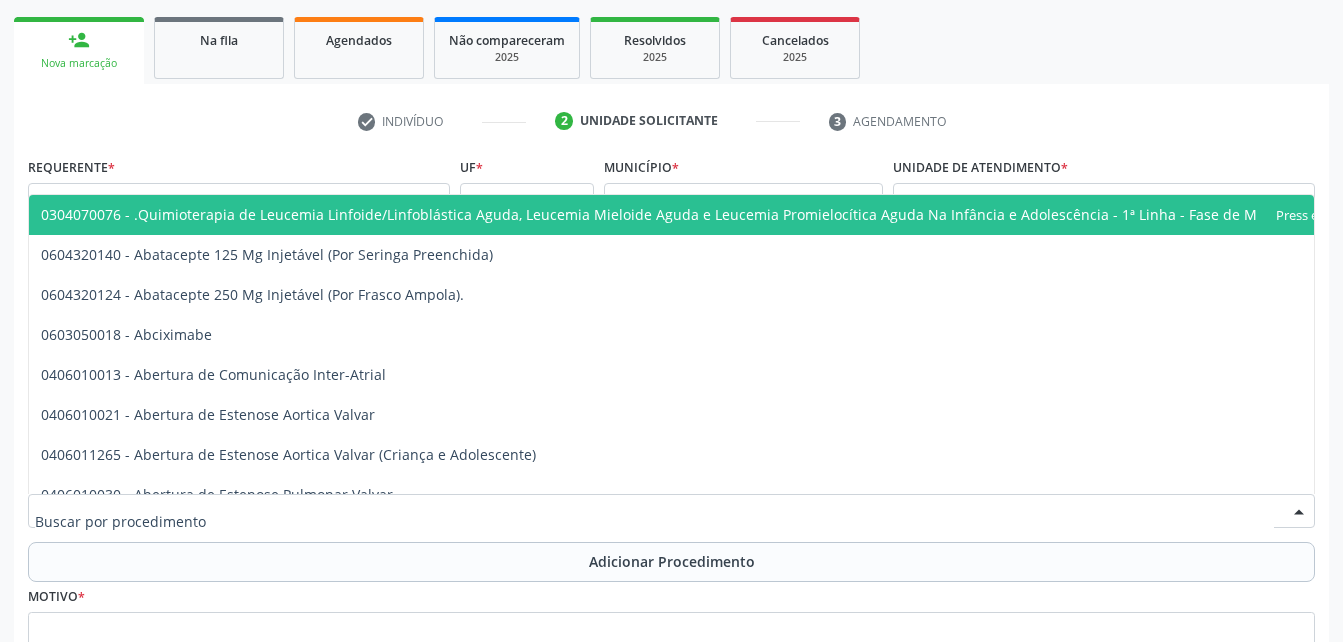 click at bounding box center (654, 521) 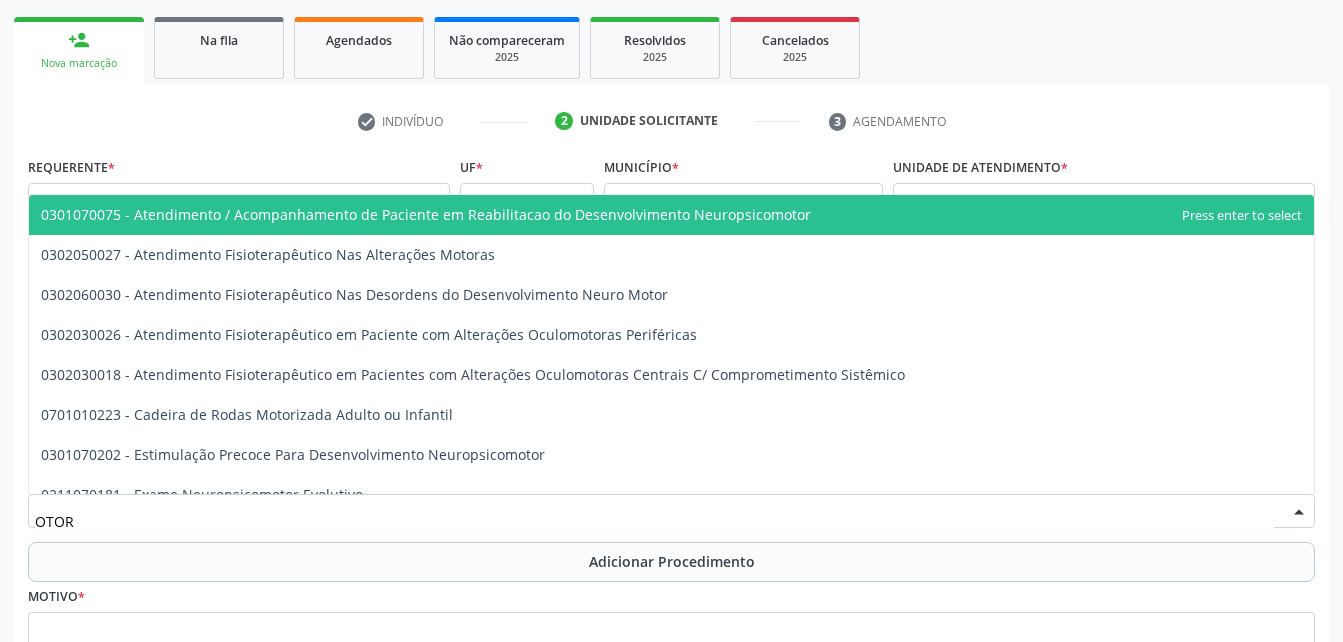 type on "OTORR" 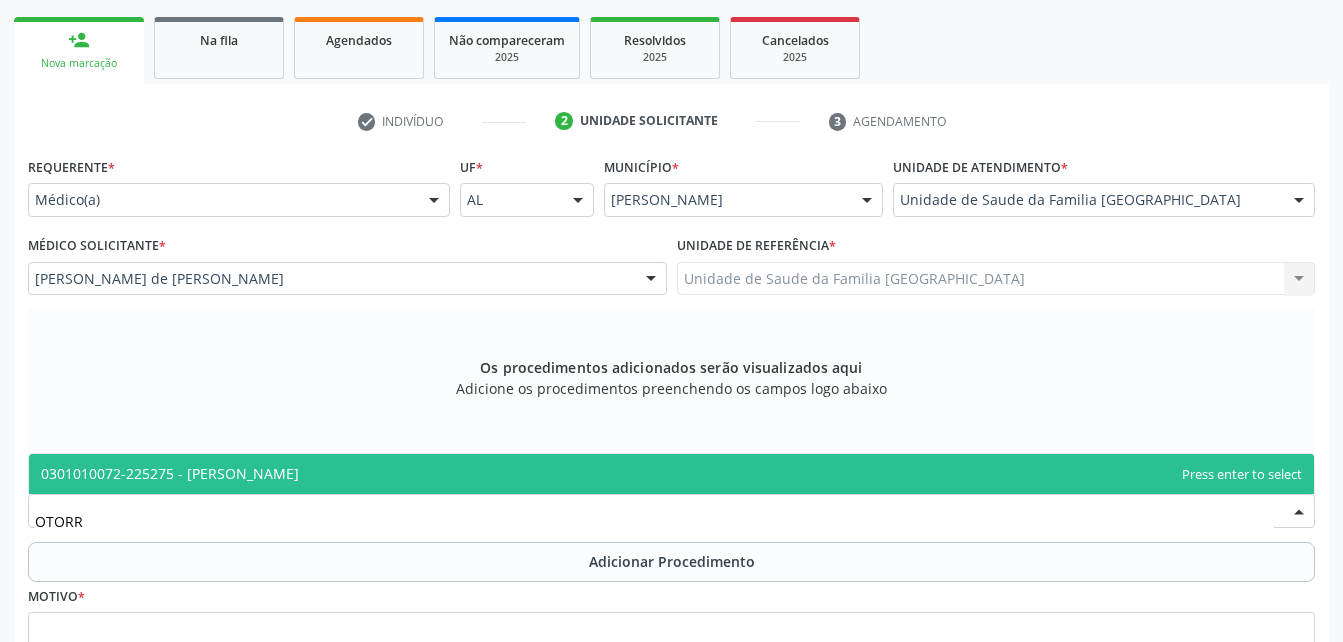 click on "0301010072-225275 - [PERSON_NAME]" at bounding box center [671, 474] 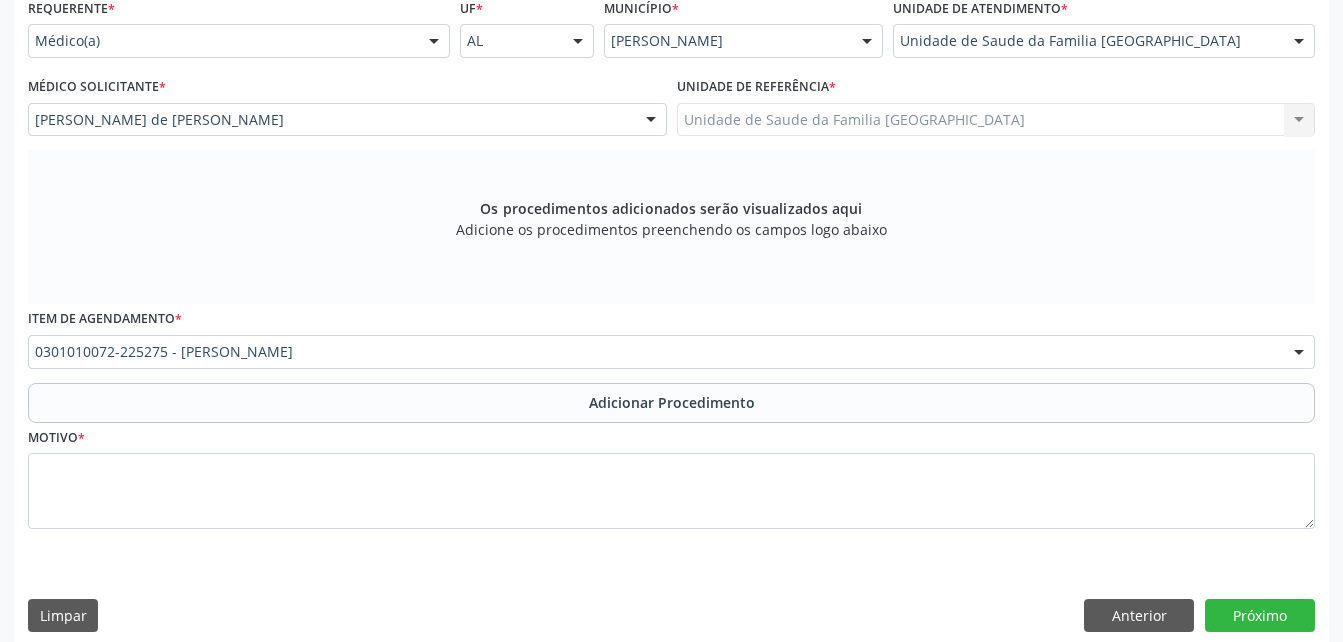 scroll, scrollTop: 487, scrollLeft: 0, axis: vertical 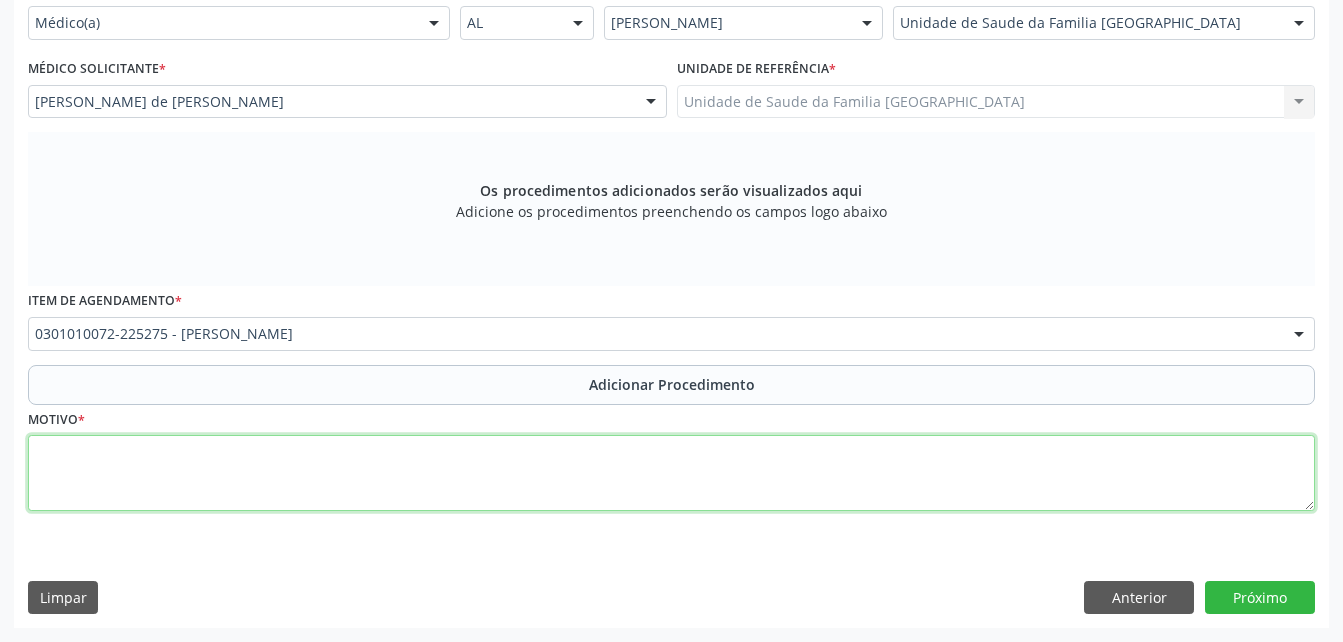 click at bounding box center [671, 473] 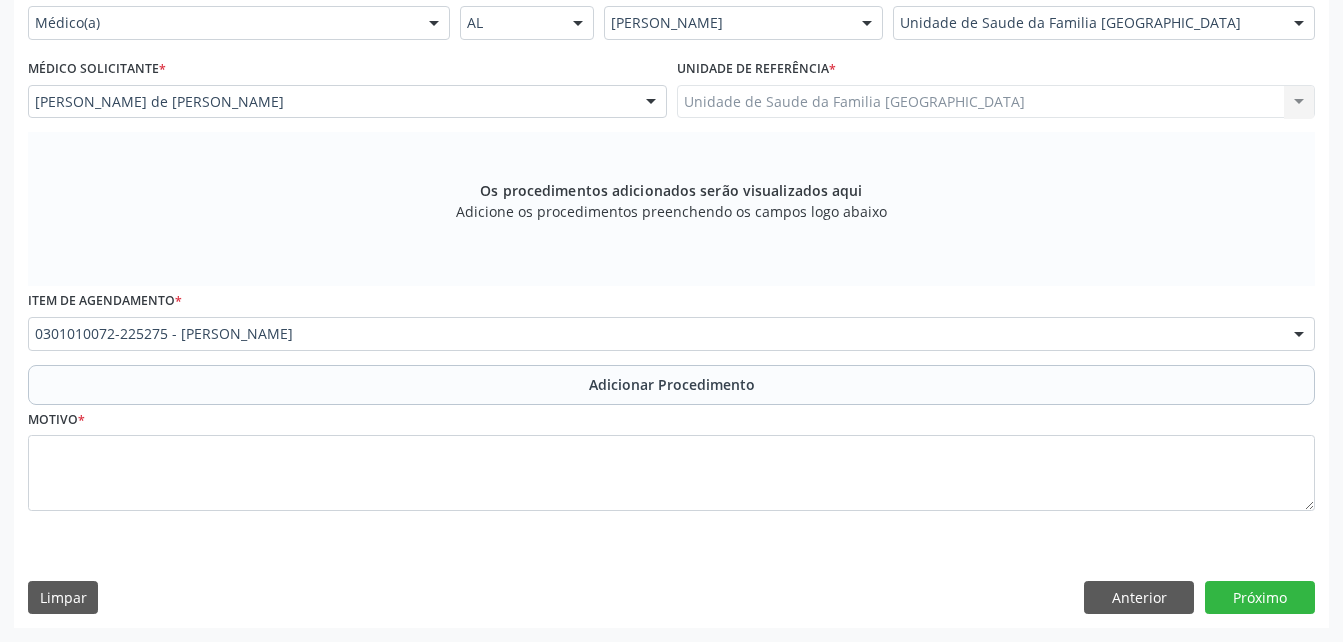click on "Motivo
*" at bounding box center (671, 458) 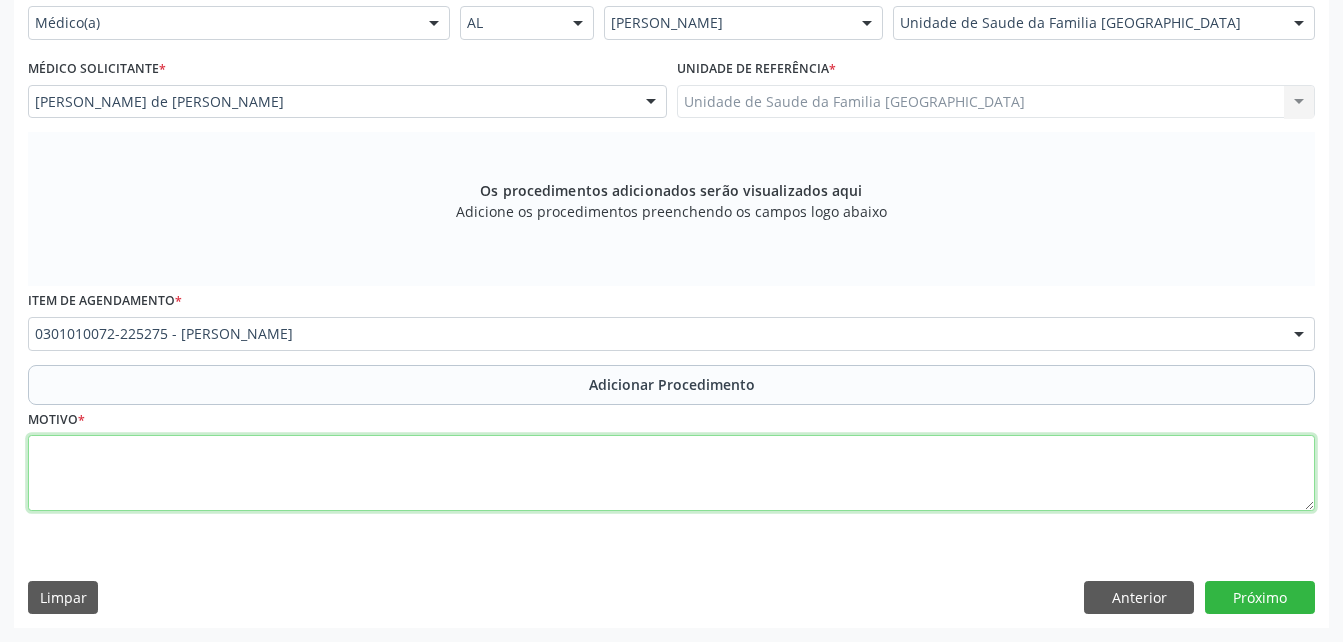 click at bounding box center [671, 473] 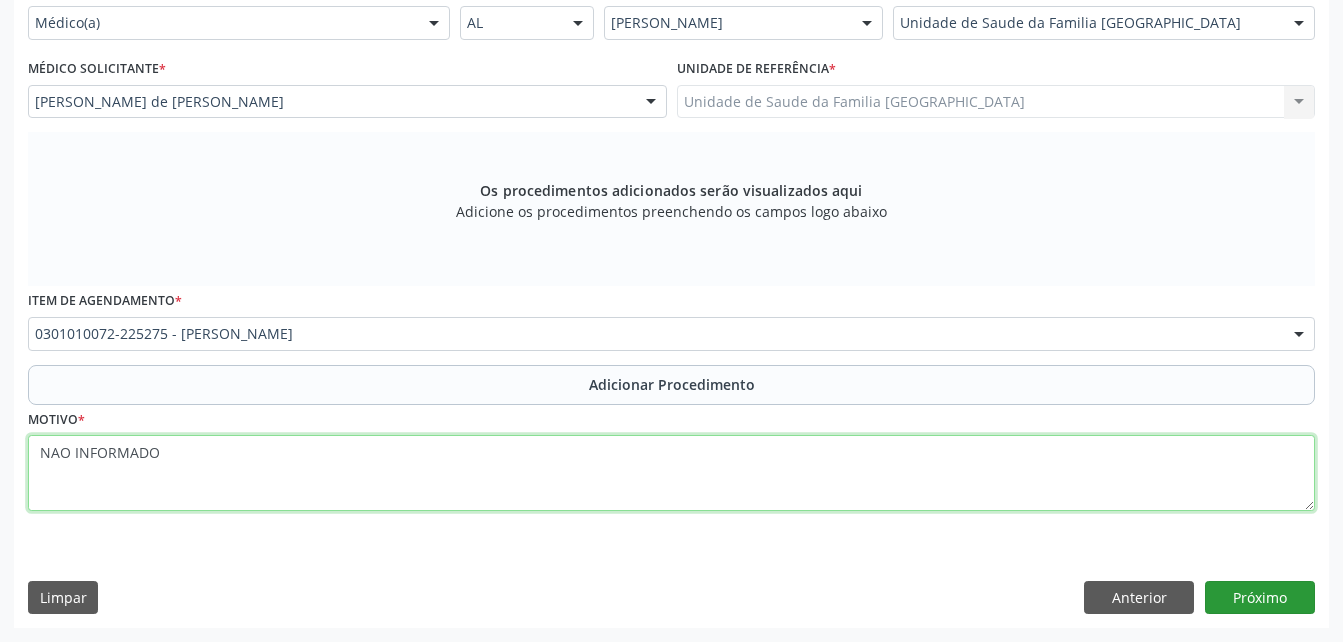 type on "NAO INFORMADO" 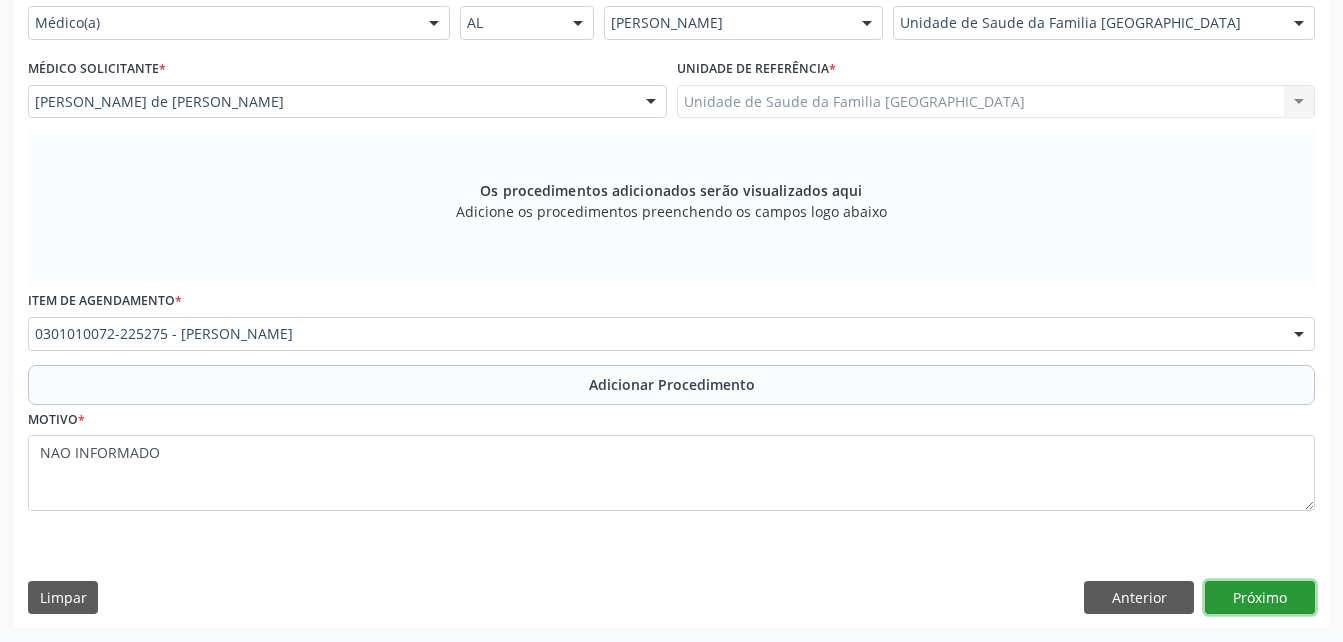 click on "Próximo" at bounding box center (1260, 598) 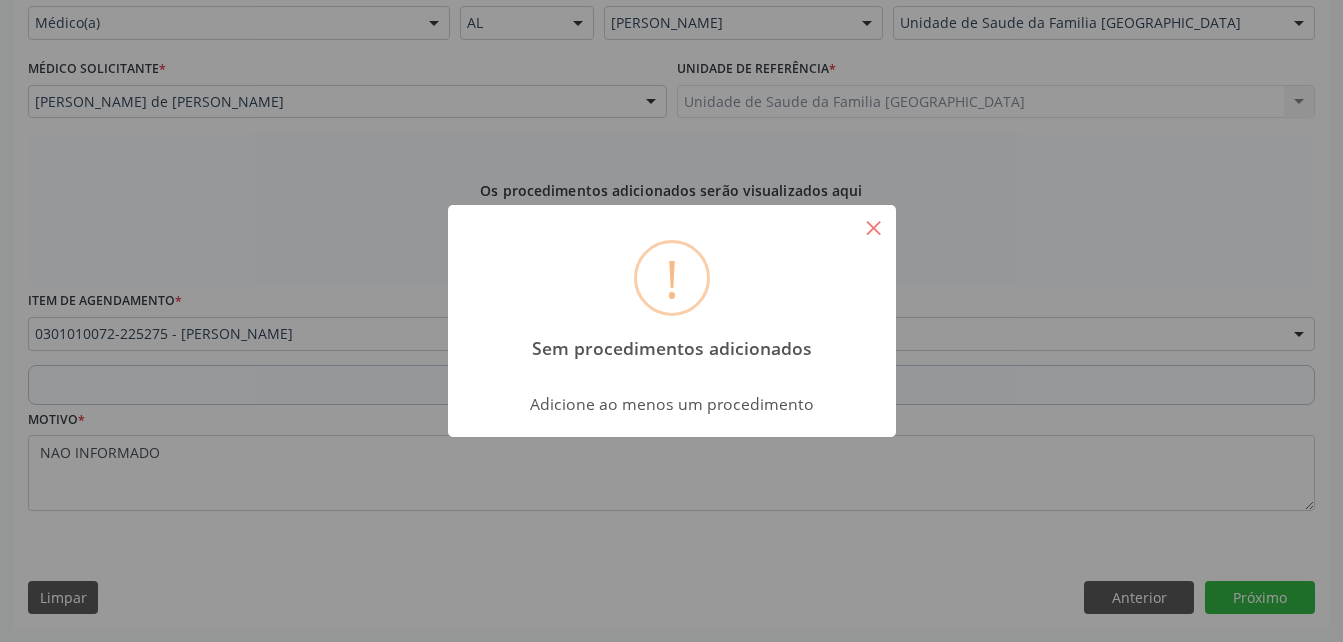 click on "×" at bounding box center (874, 227) 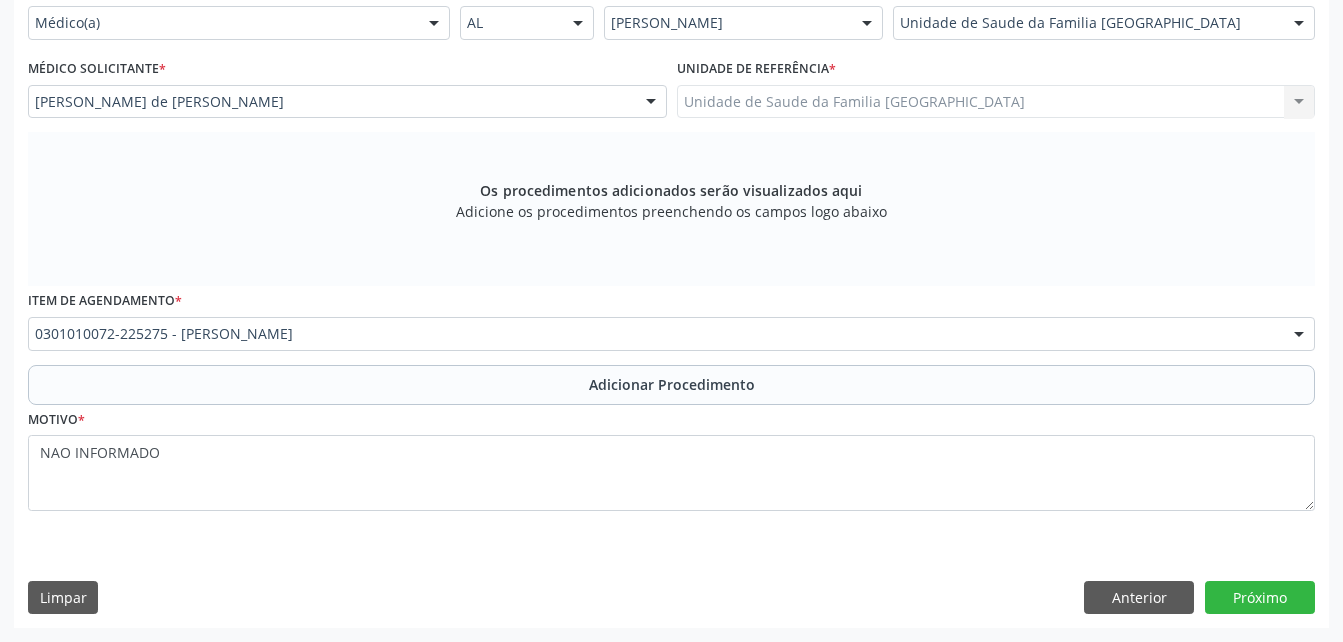 click on "Adicione os procedimentos preenchendo os campos logo abaixo" at bounding box center [671, 211] 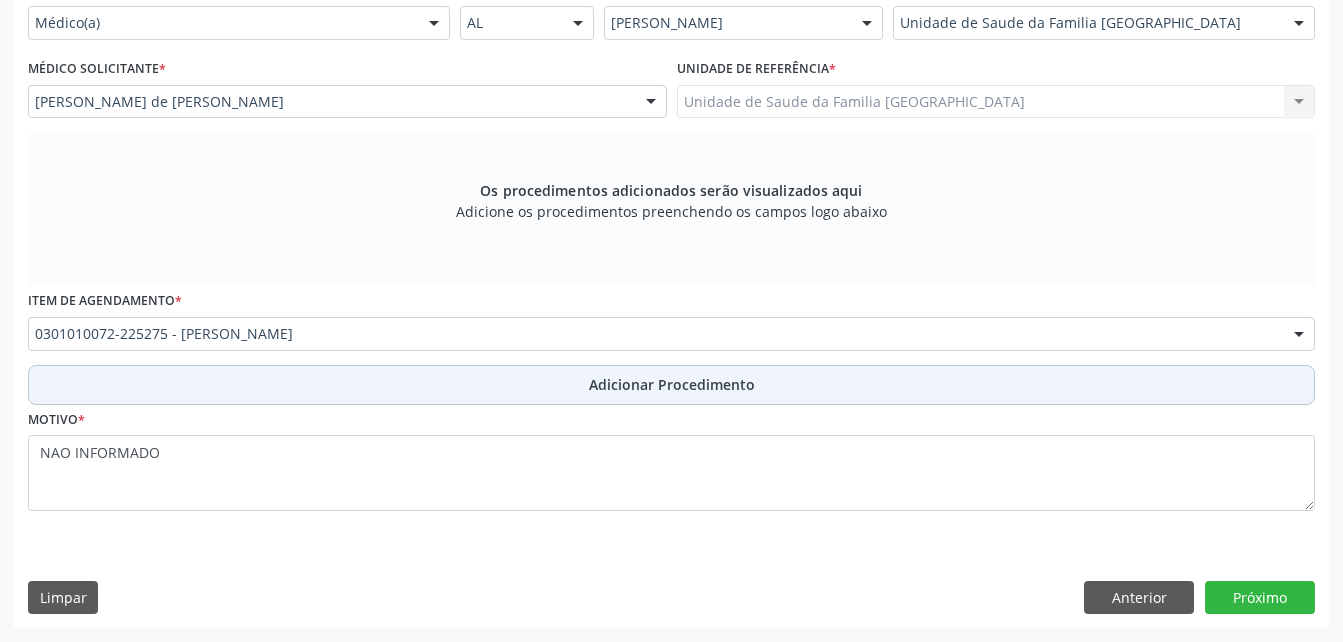 click on "Adicionar Procedimento" at bounding box center (671, 385) 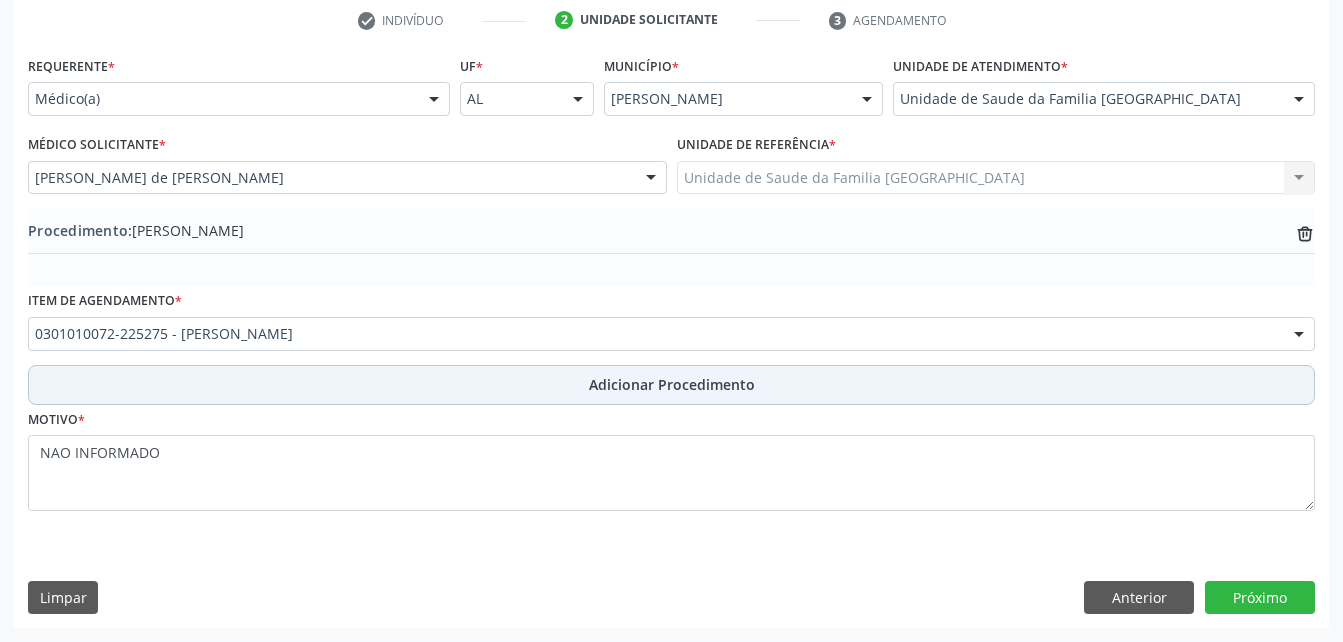 click on "Adicionar Procedimento" at bounding box center [671, 385] 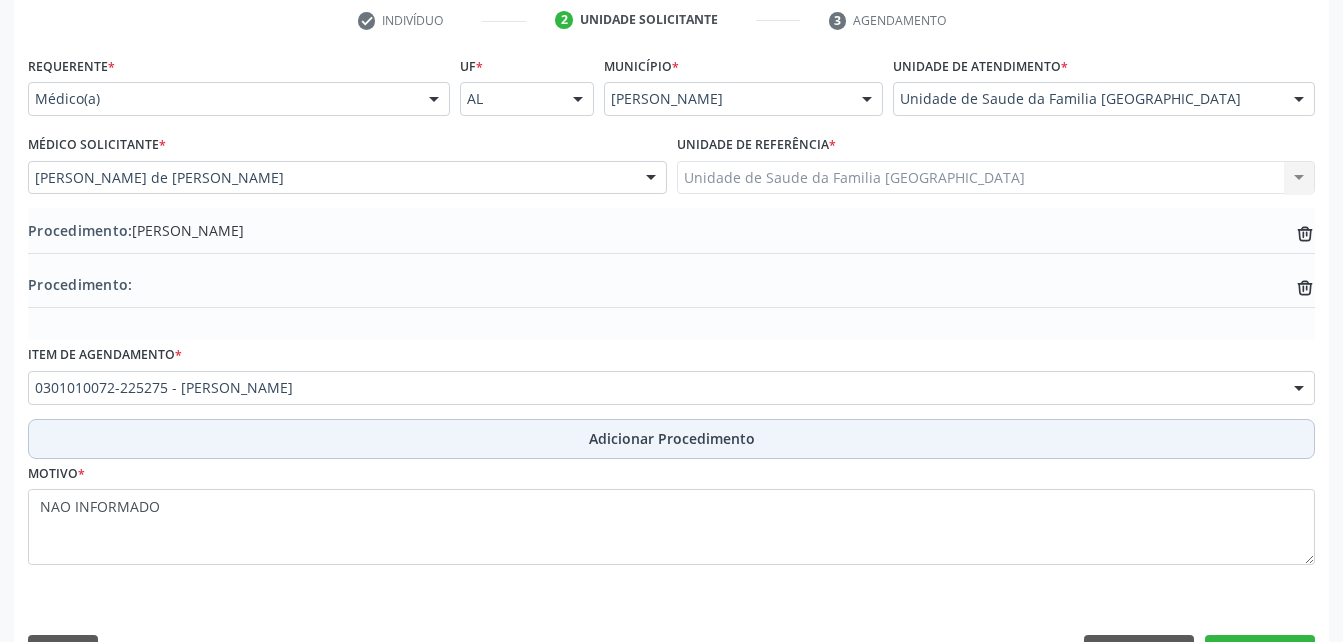 scroll, scrollTop: 465, scrollLeft: 0, axis: vertical 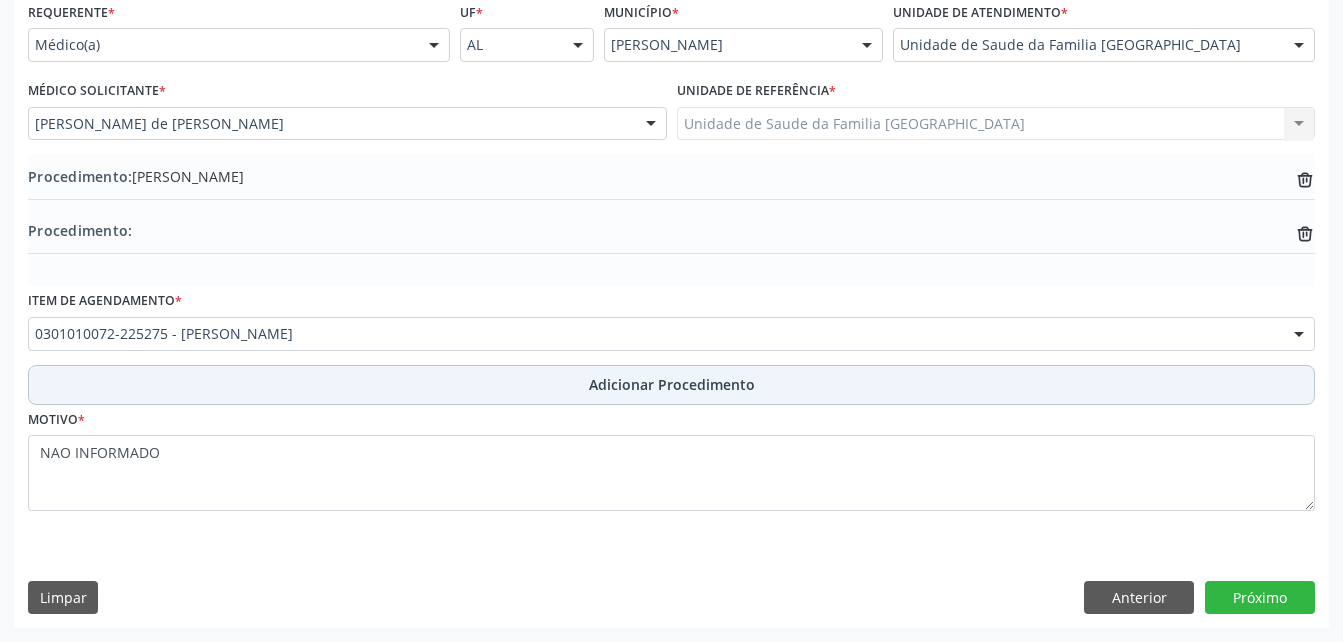 click on "Adicionar Procedimento" at bounding box center [671, 385] 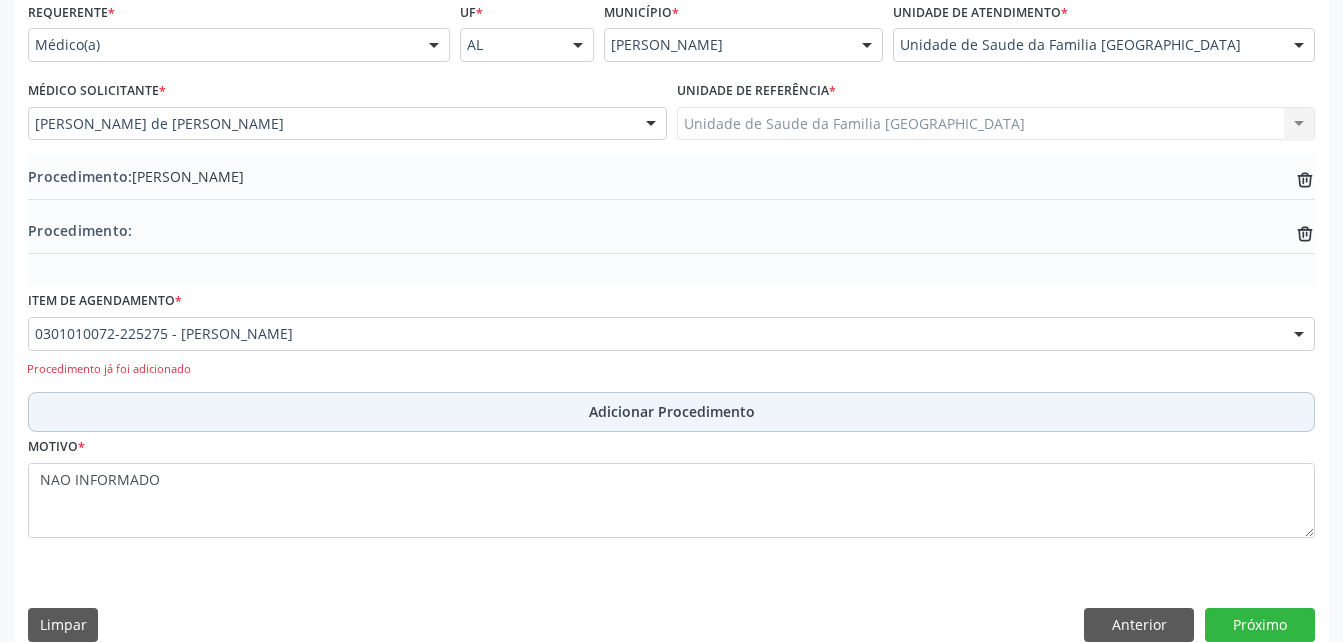 scroll, scrollTop: 487, scrollLeft: 0, axis: vertical 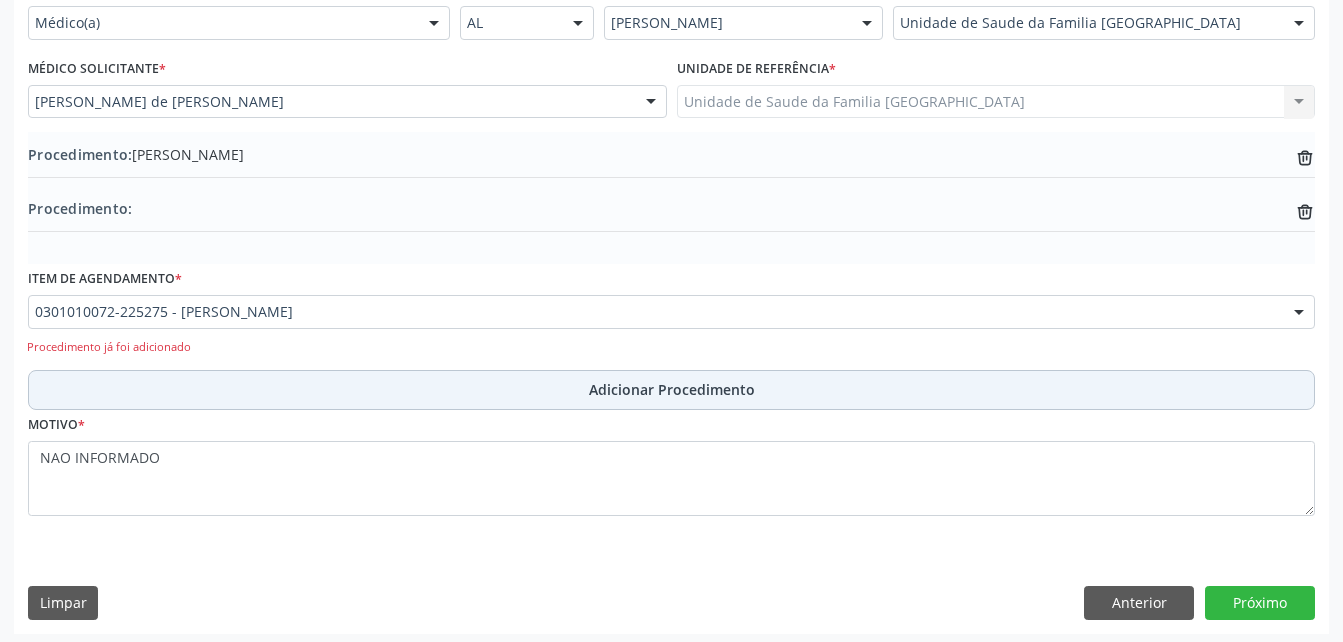 click on "Adicionar Procedimento" at bounding box center [672, 389] 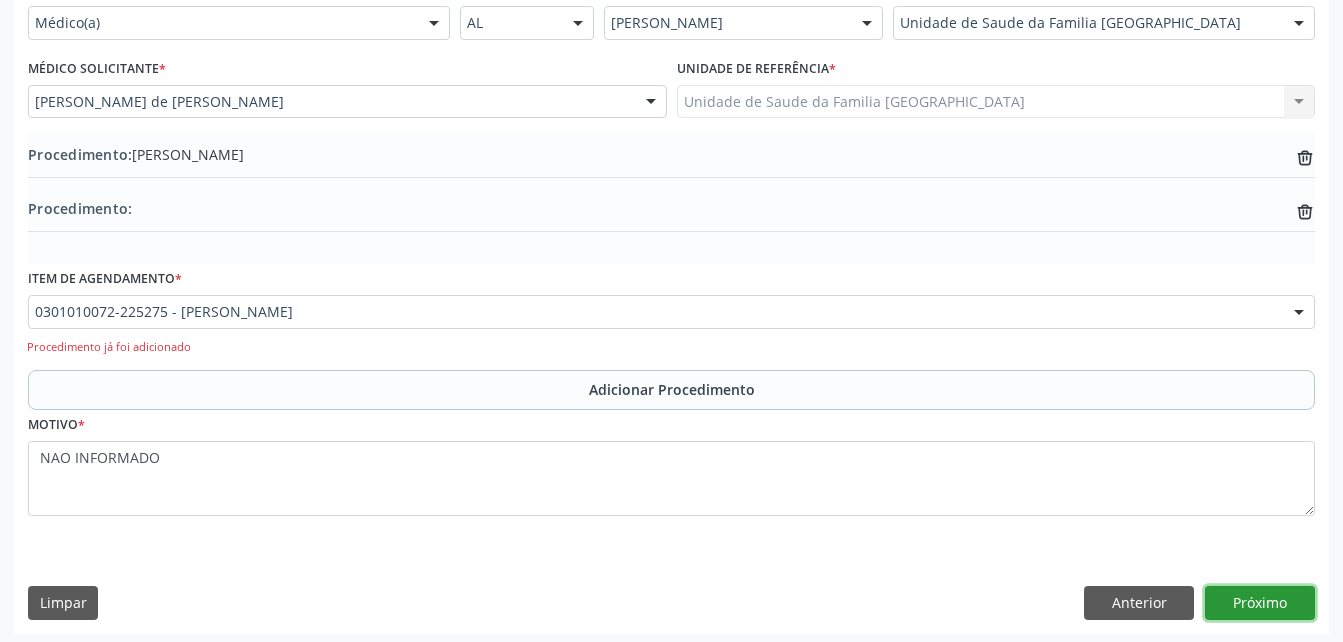 click on "Próximo" at bounding box center [1260, 603] 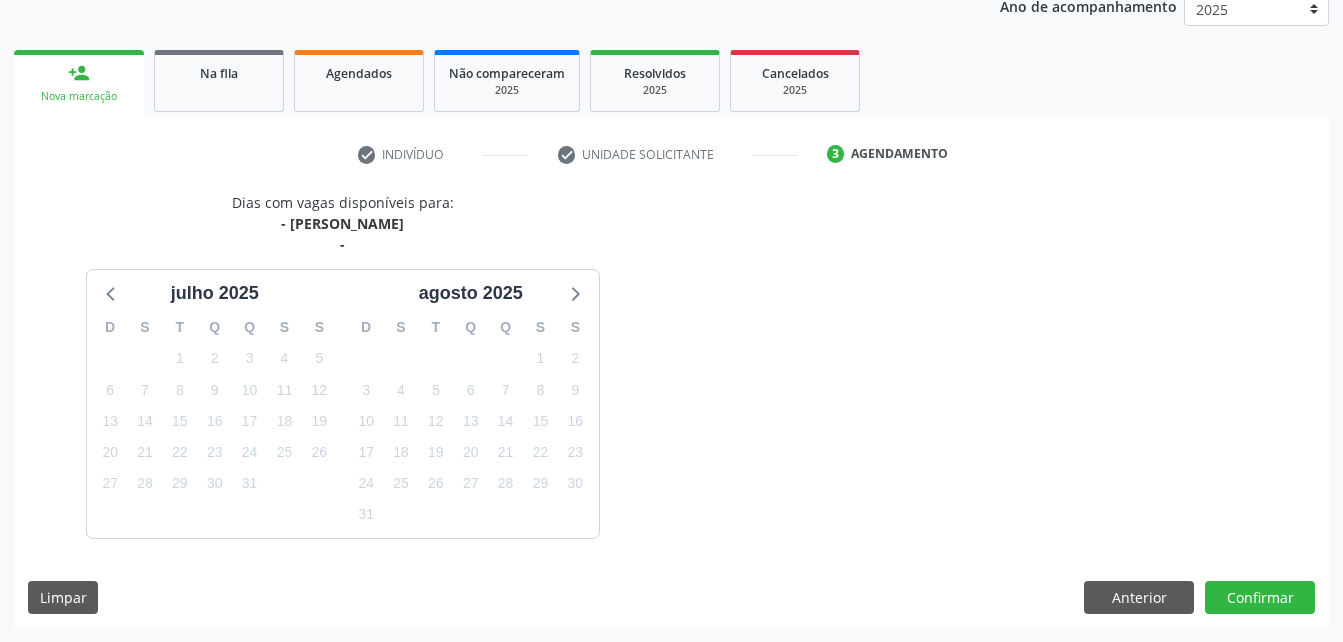scroll, scrollTop: 336, scrollLeft: 0, axis: vertical 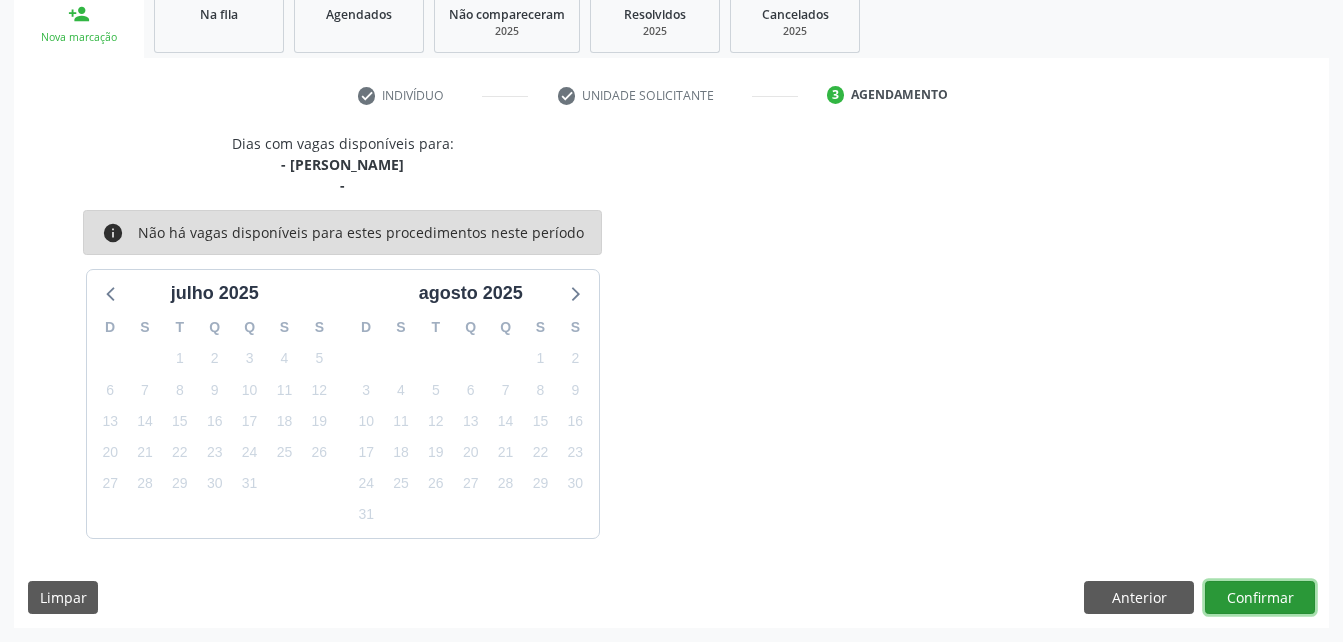 click on "Confirmar" at bounding box center [1260, 598] 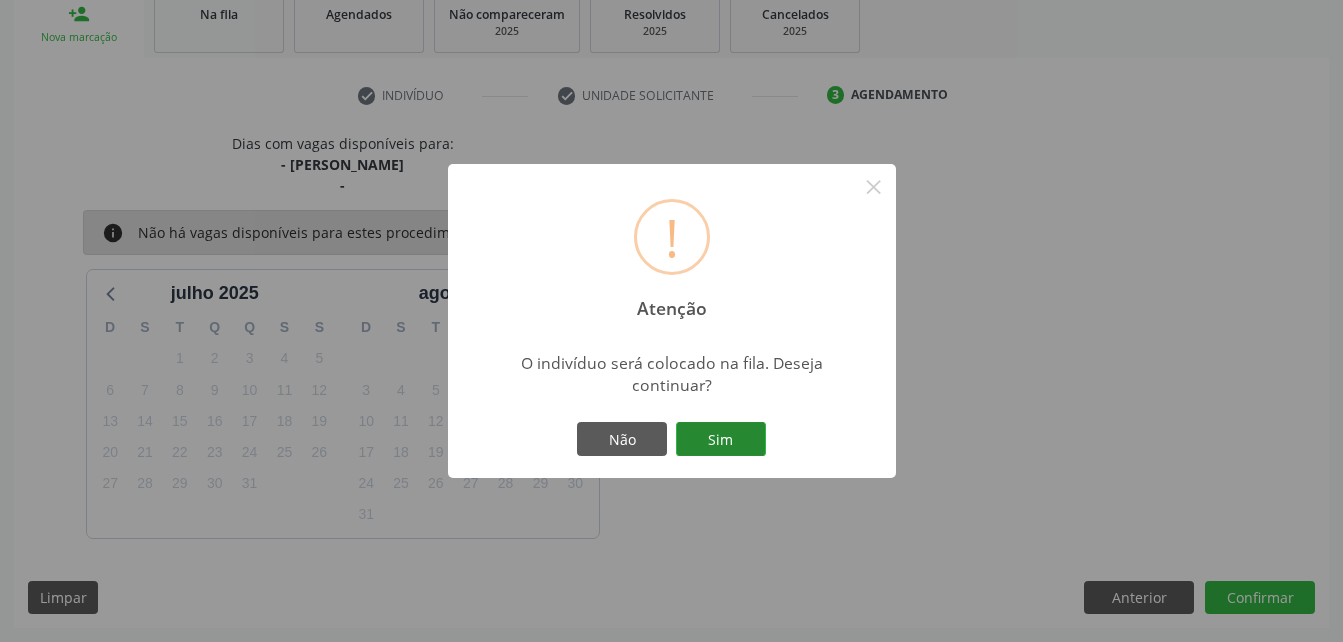 click on "Sim" at bounding box center [721, 439] 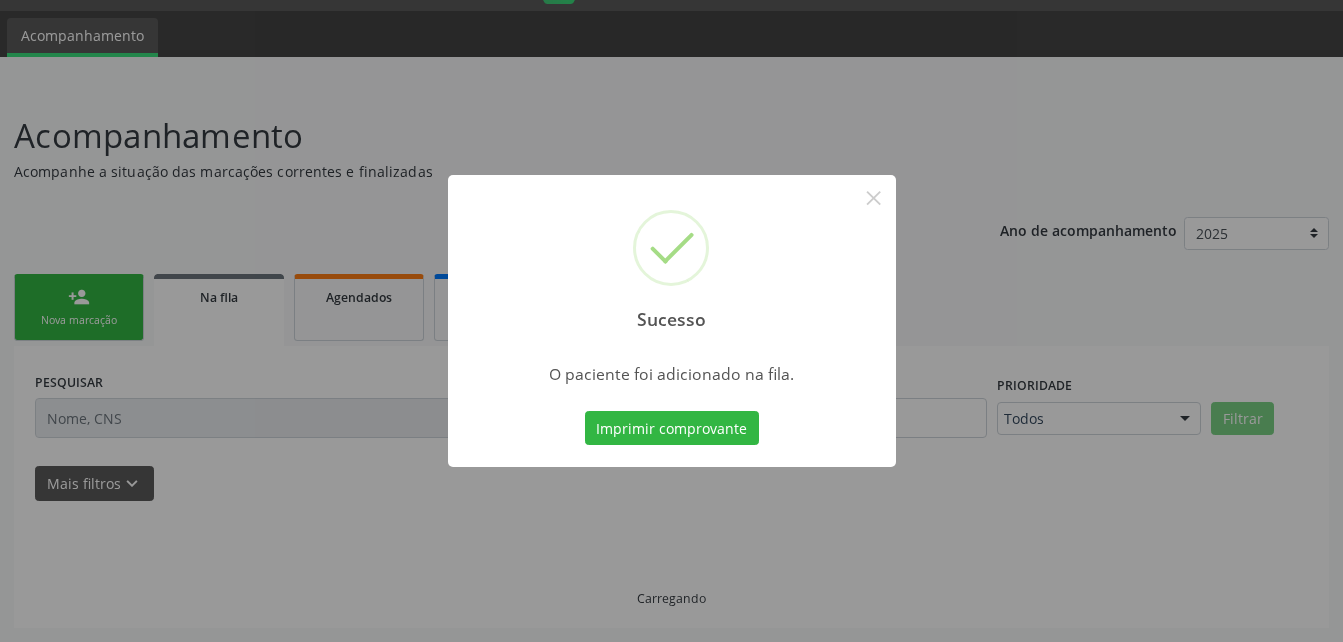 scroll, scrollTop: 53, scrollLeft: 0, axis: vertical 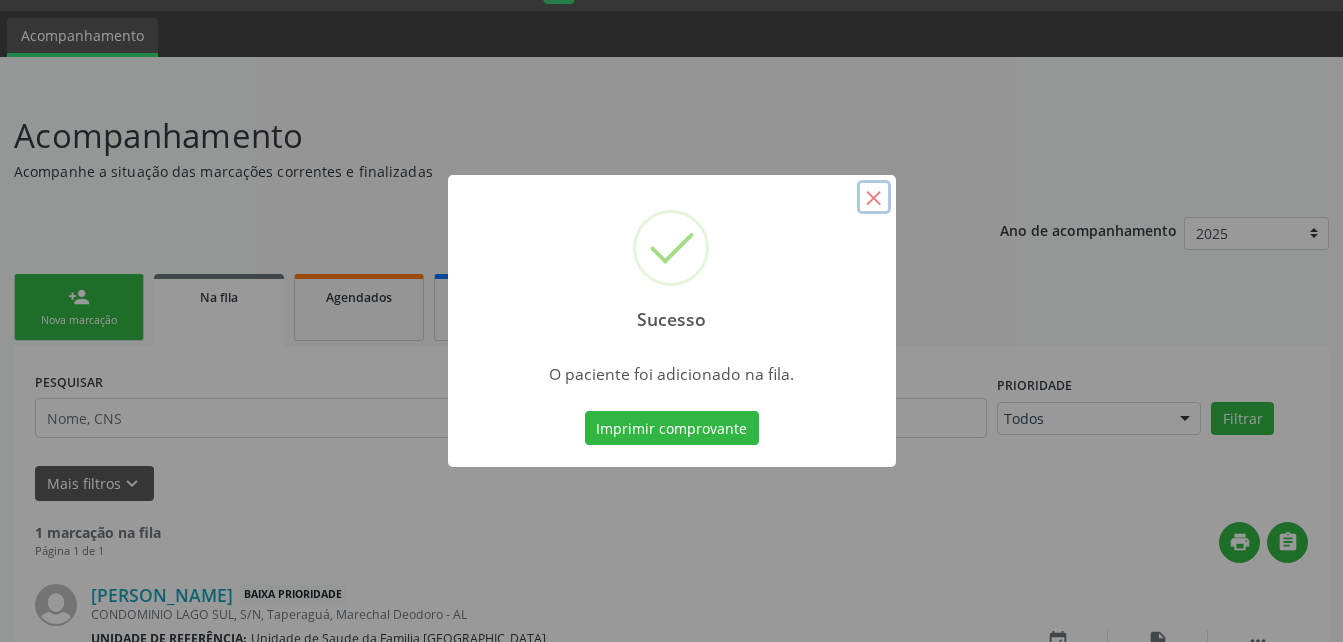 click on "×" at bounding box center (874, 197) 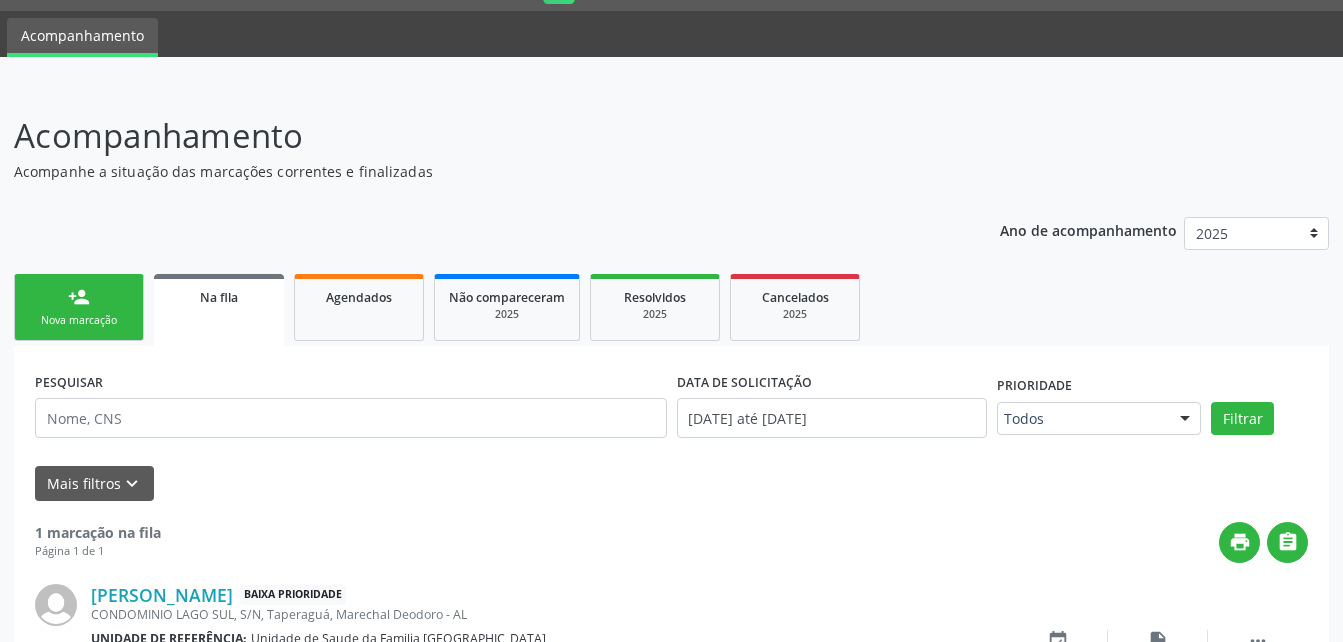 click on "person_add
Nova marcação
Na fila   Agendados   Não compareceram
2025
Resolvidos
2025
Cancelados
2025" at bounding box center [671, 307] 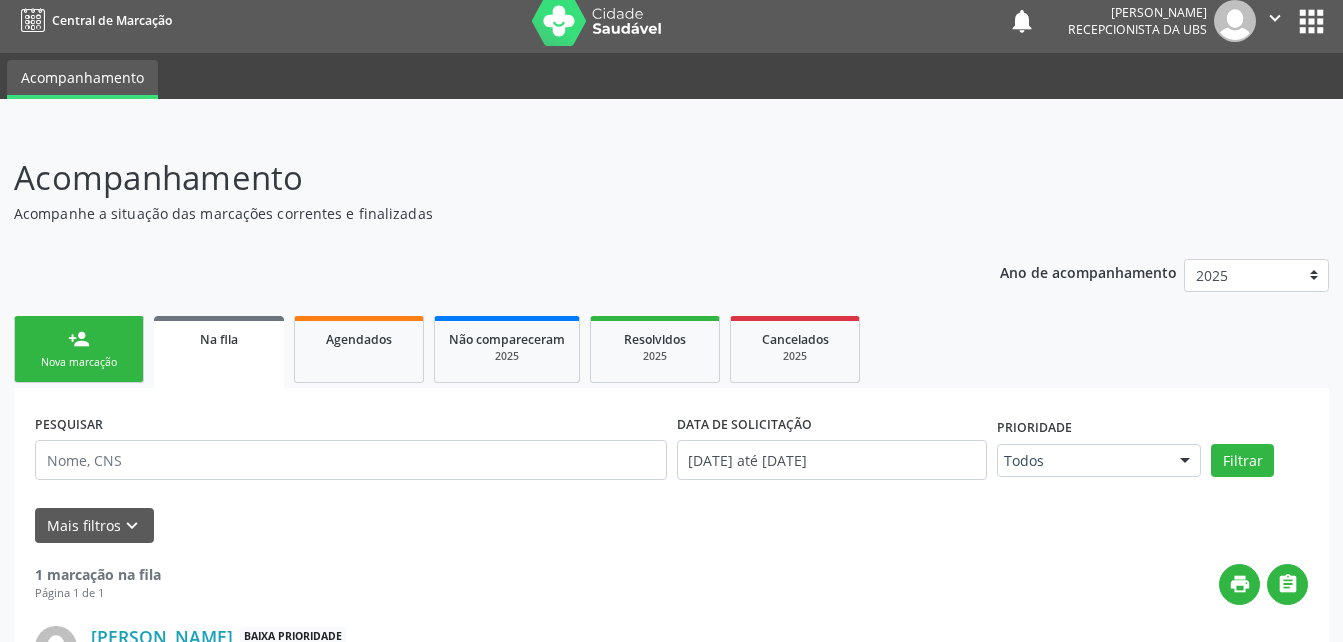 scroll, scrollTop: 0, scrollLeft: 0, axis: both 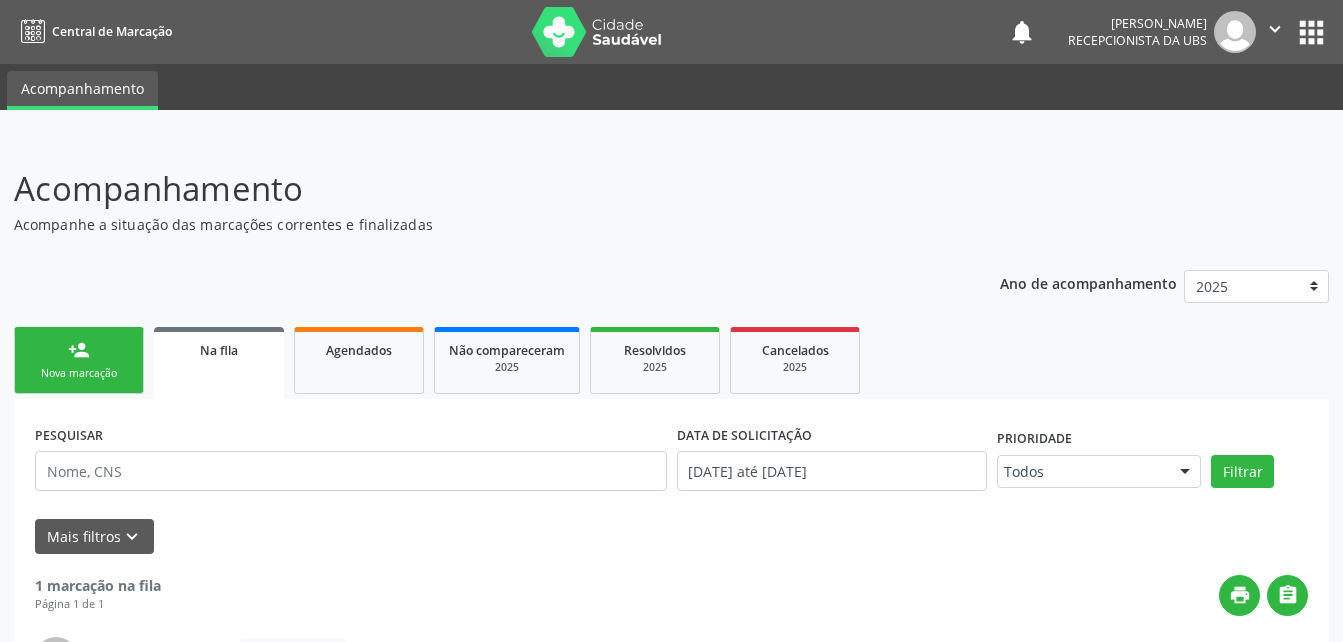 click on "Central de Marcação
notifications
[PERSON_NAME]
Recepcionista da UBS

Configurações
Sair
apps" at bounding box center [671, 32] 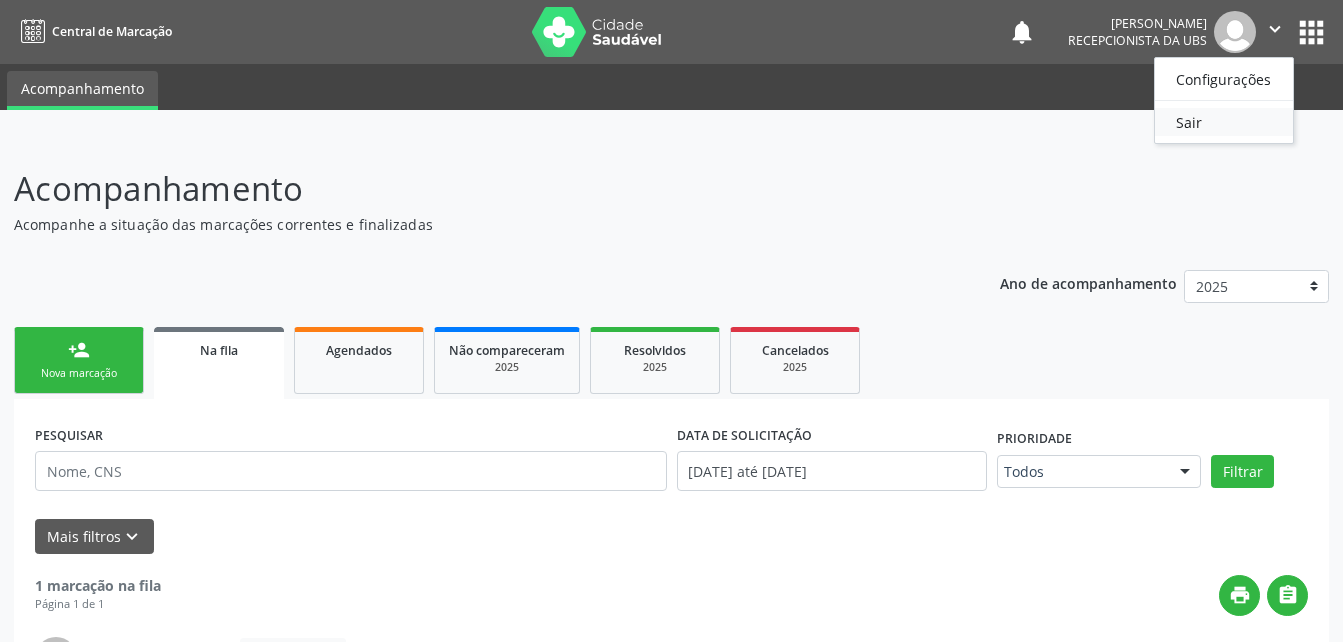 click on "Sair" at bounding box center [1224, 122] 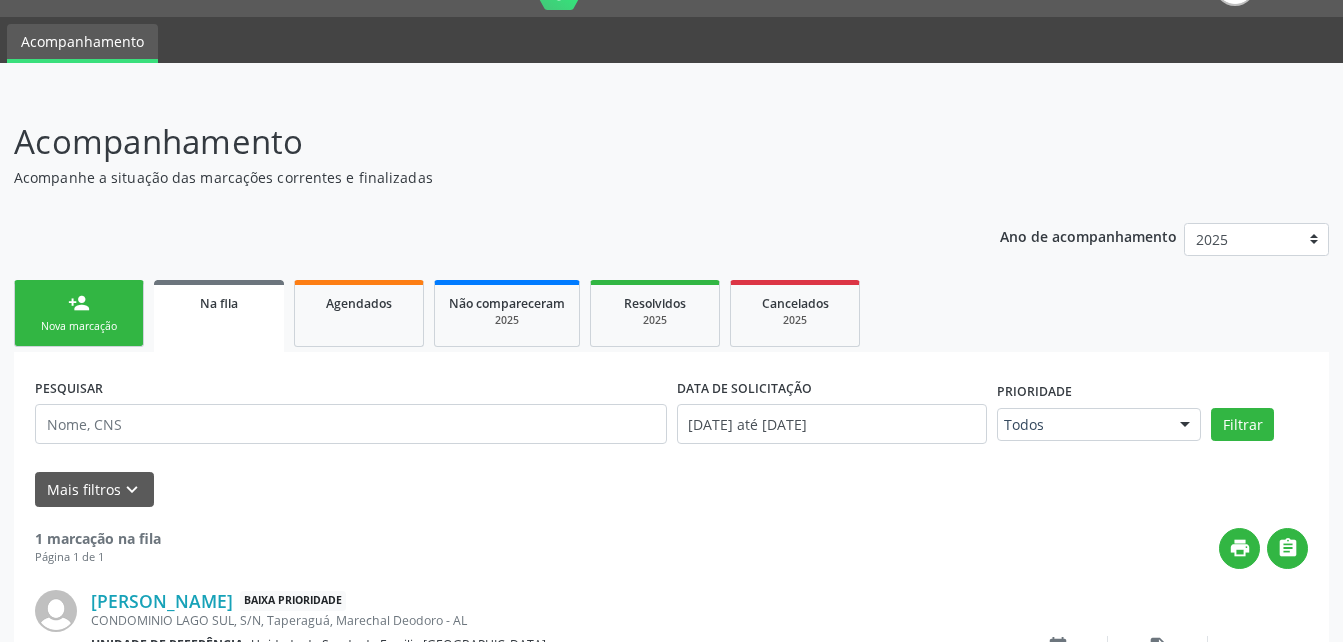 scroll, scrollTop: 45, scrollLeft: 0, axis: vertical 